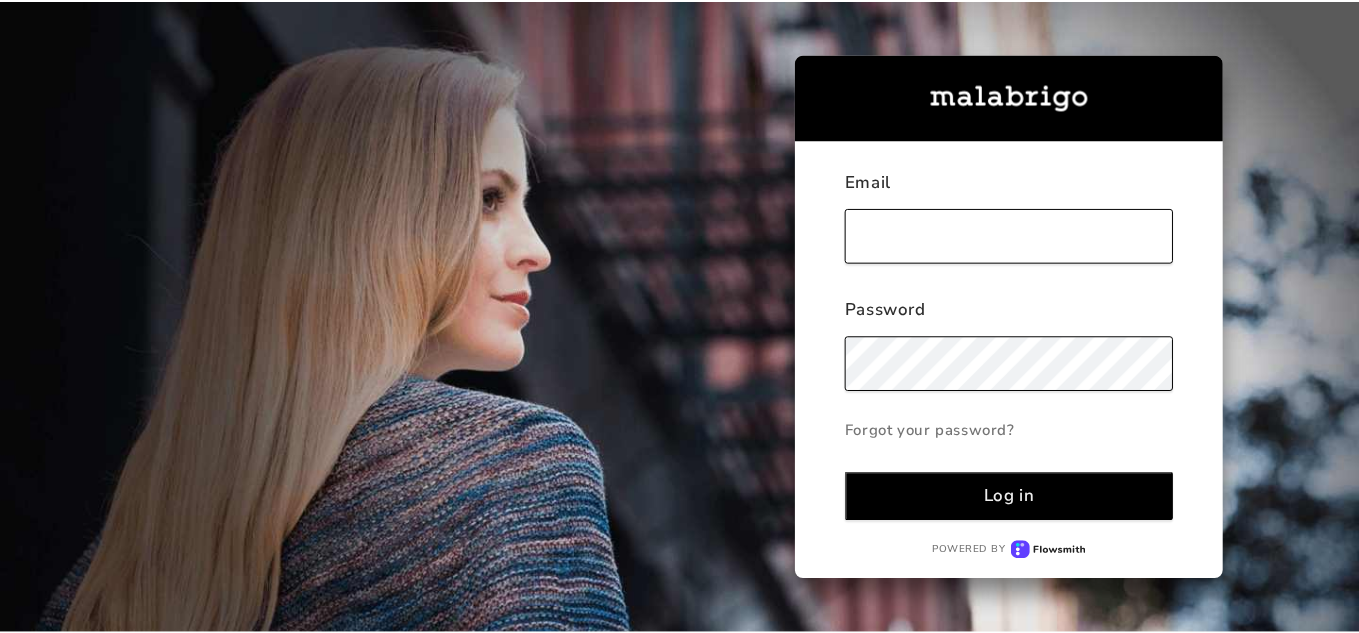 scroll, scrollTop: 0, scrollLeft: 0, axis: both 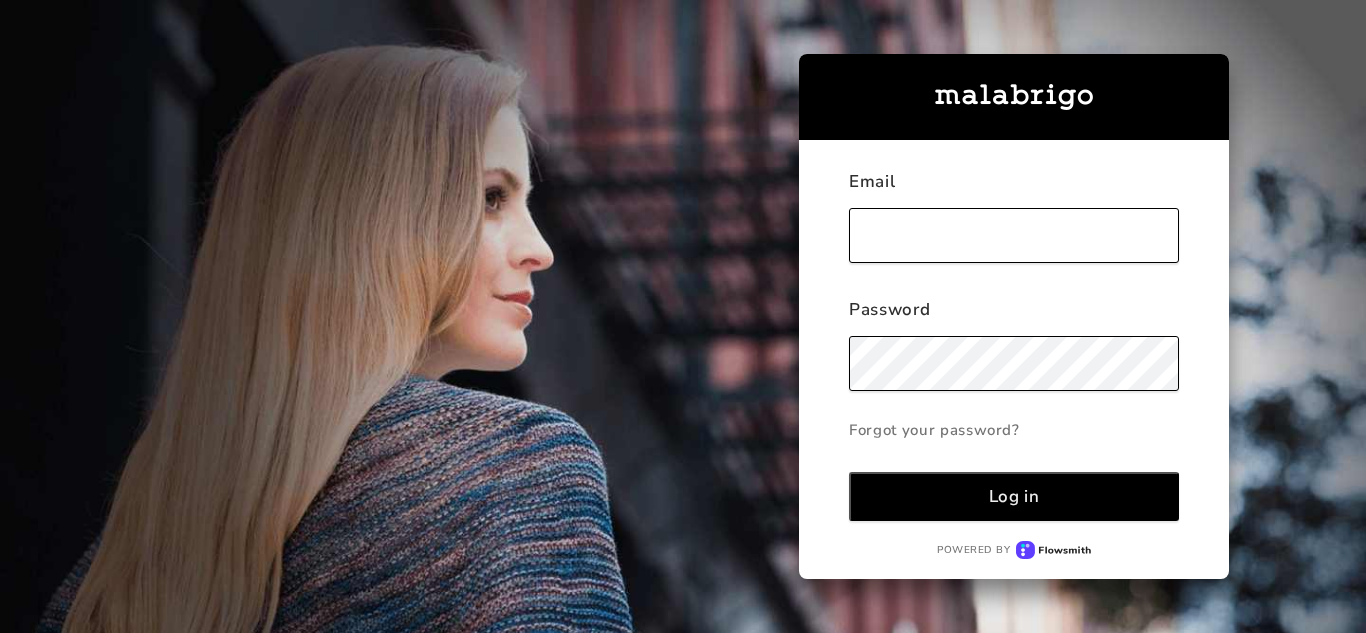 type on "[PERSON_NAME][EMAIL_ADDRESS][DOMAIN_NAME]" 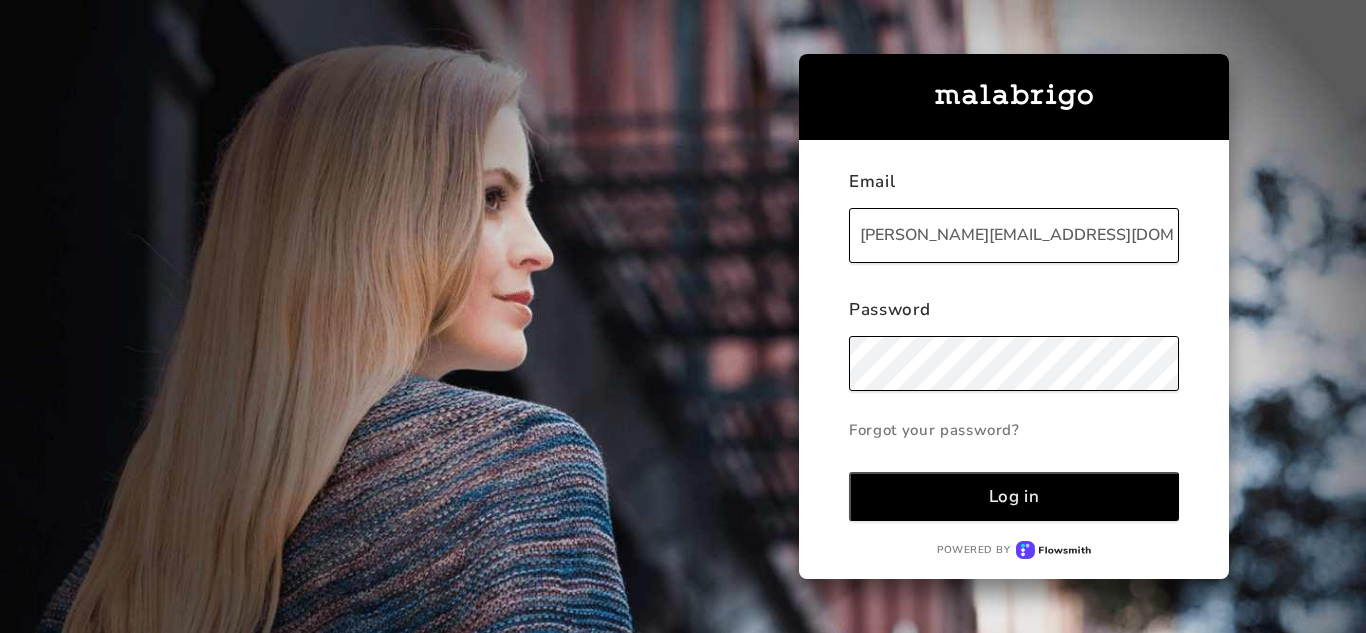 click on "Log in" at bounding box center (1014, 496) 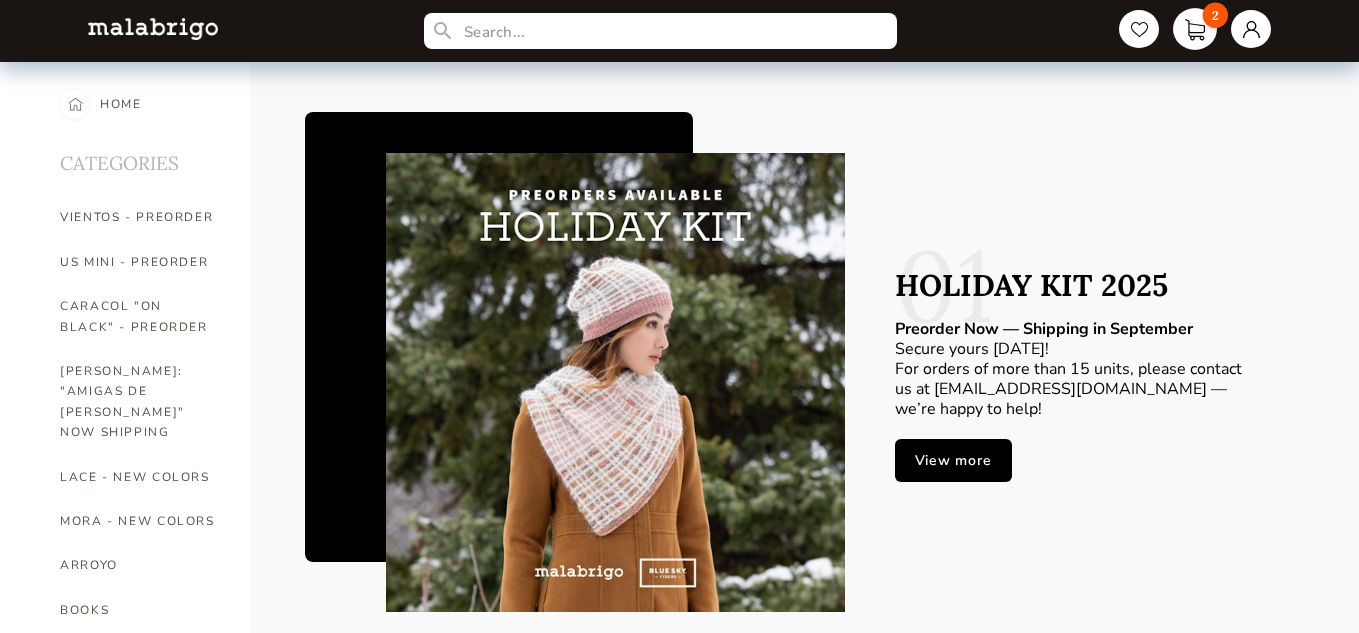 click on "2" at bounding box center (1195, 29) 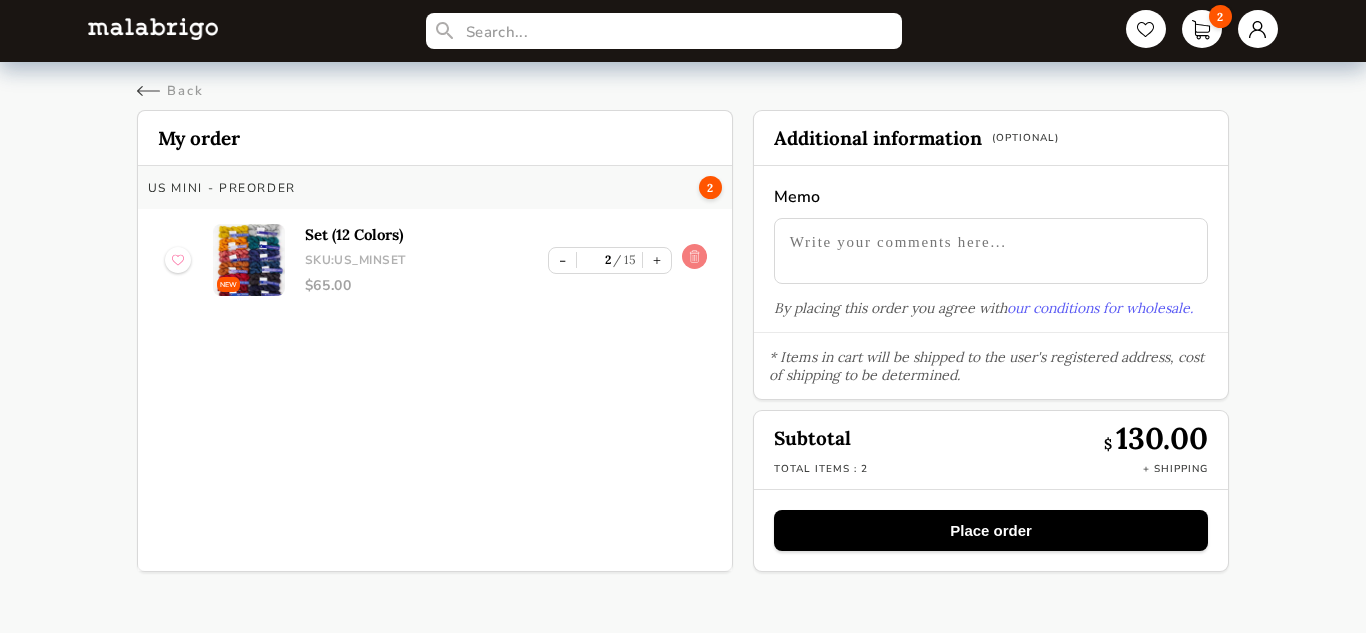 click at bounding box center [694, 260] 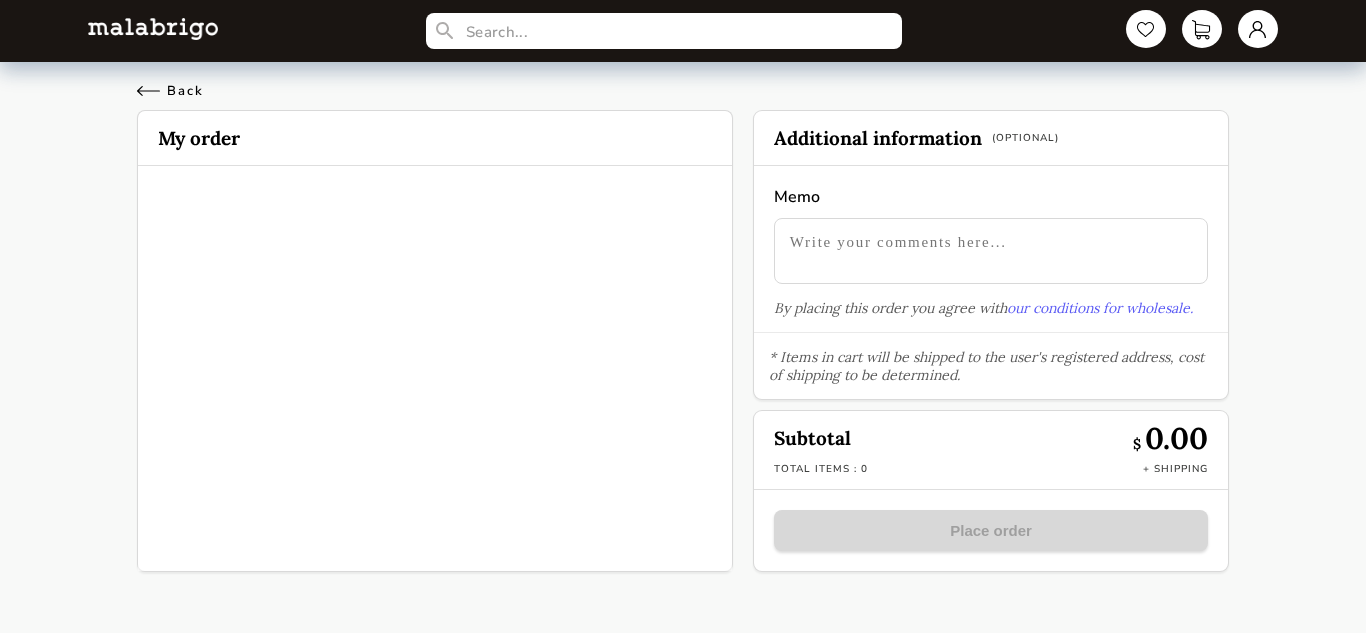 click on "Back" at bounding box center (170, 91) 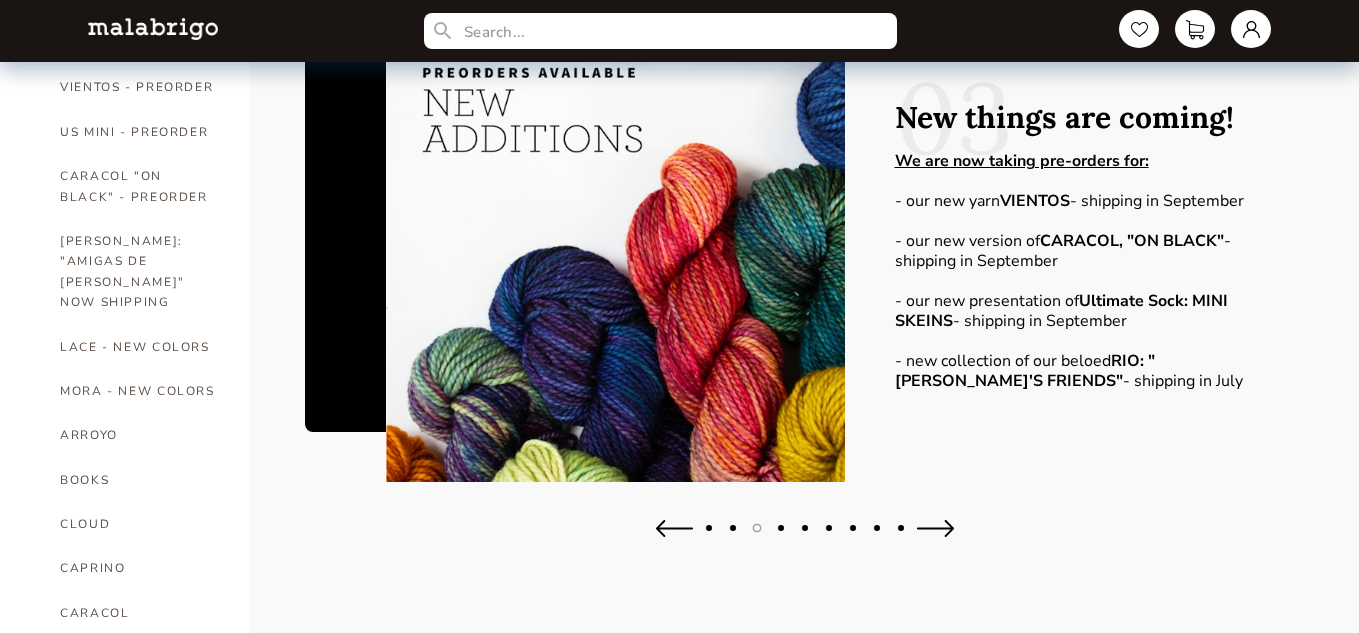 scroll, scrollTop: 127, scrollLeft: 0, axis: vertical 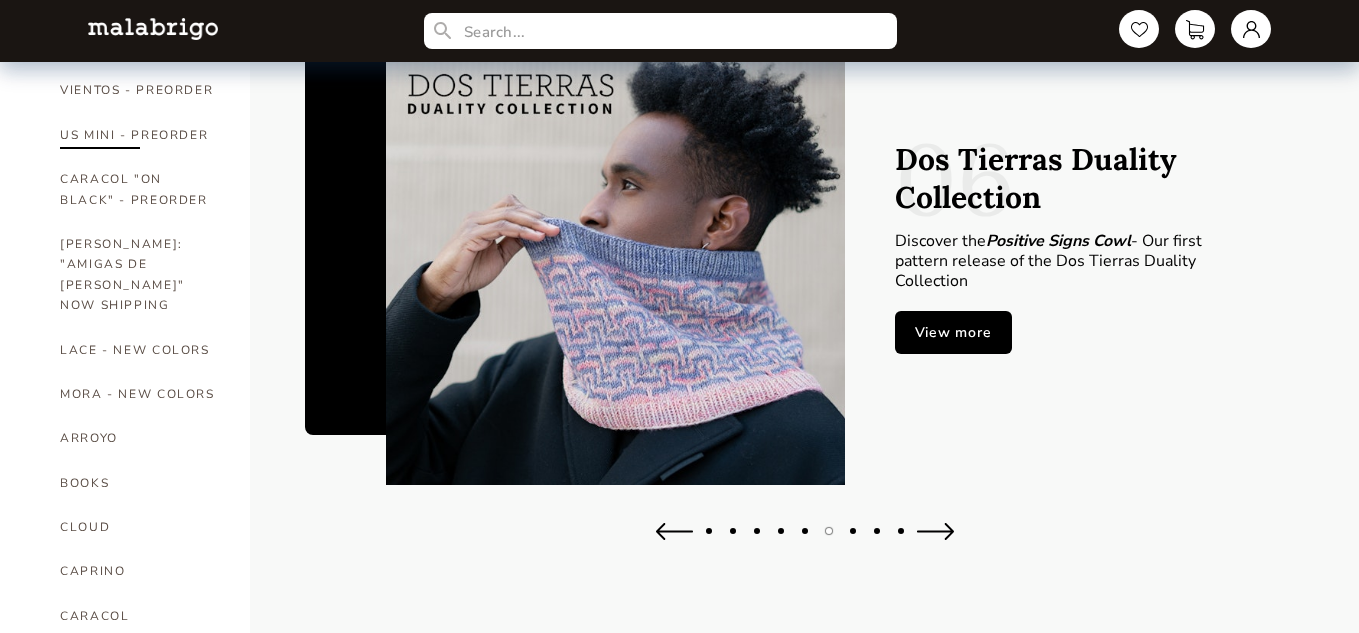 click on "US MINI - PREORDER" at bounding box center (140, 135) 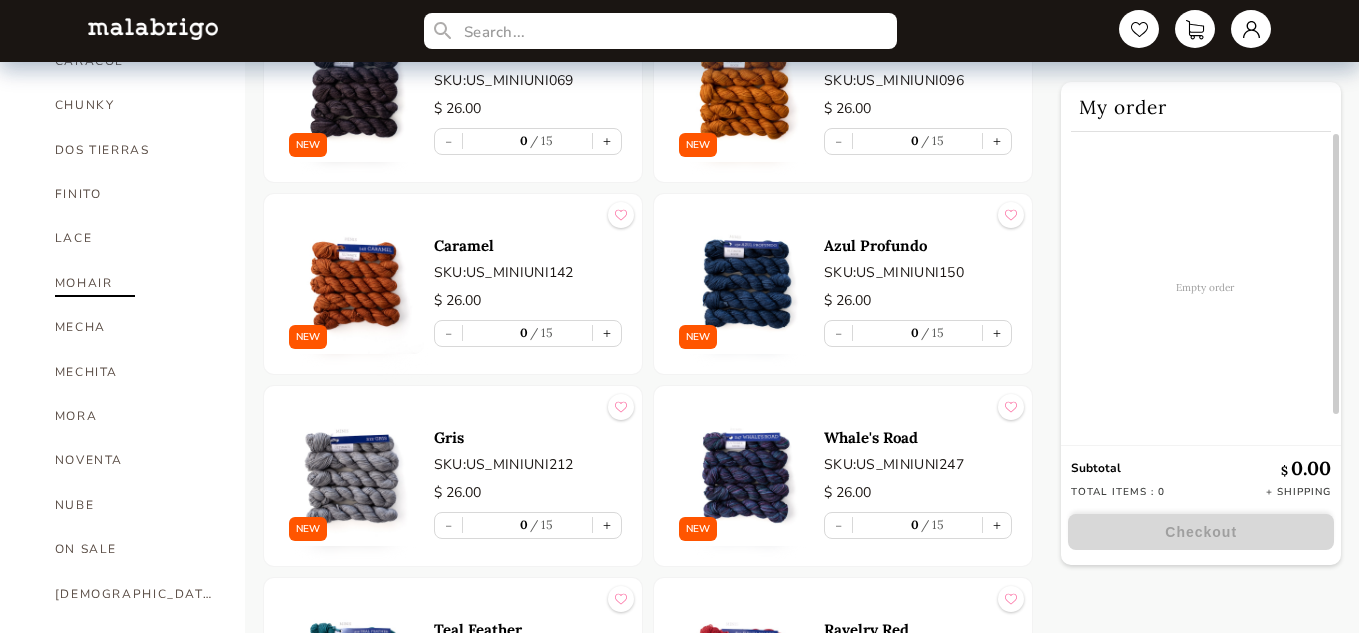 scroll, scrollTop: 684, scrollLeft: 0, axis: vertical 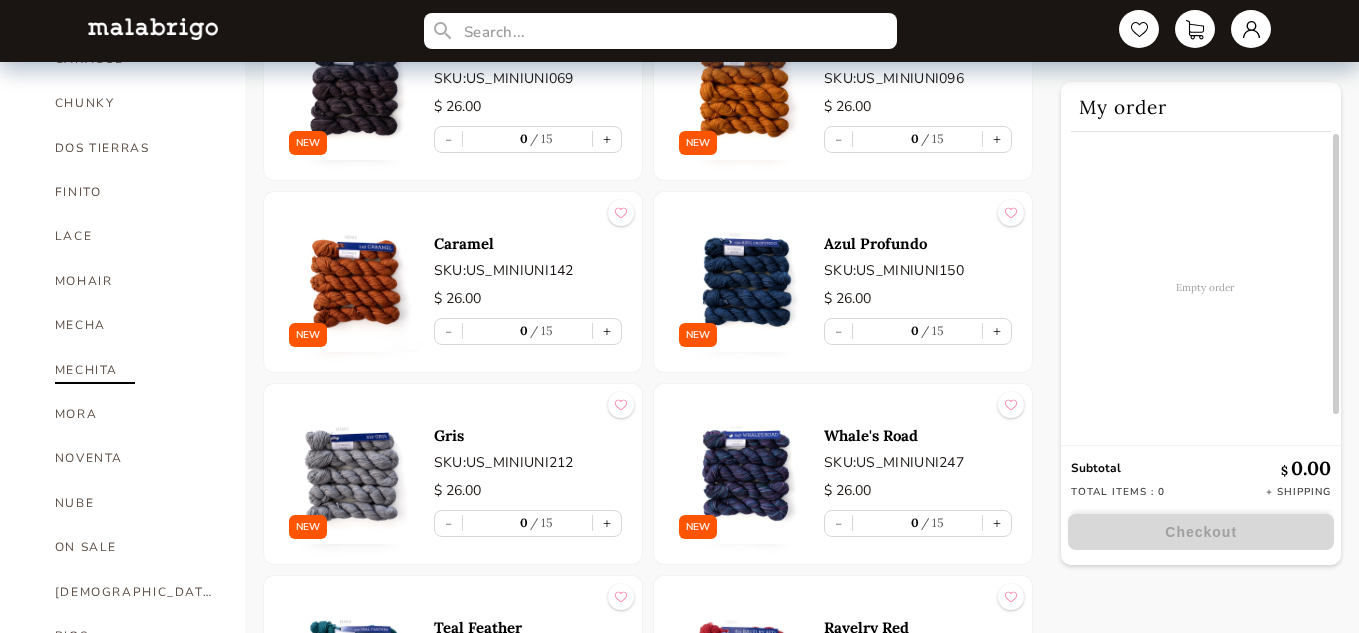 click on "MECHITA" at bounding box center [135, 370] 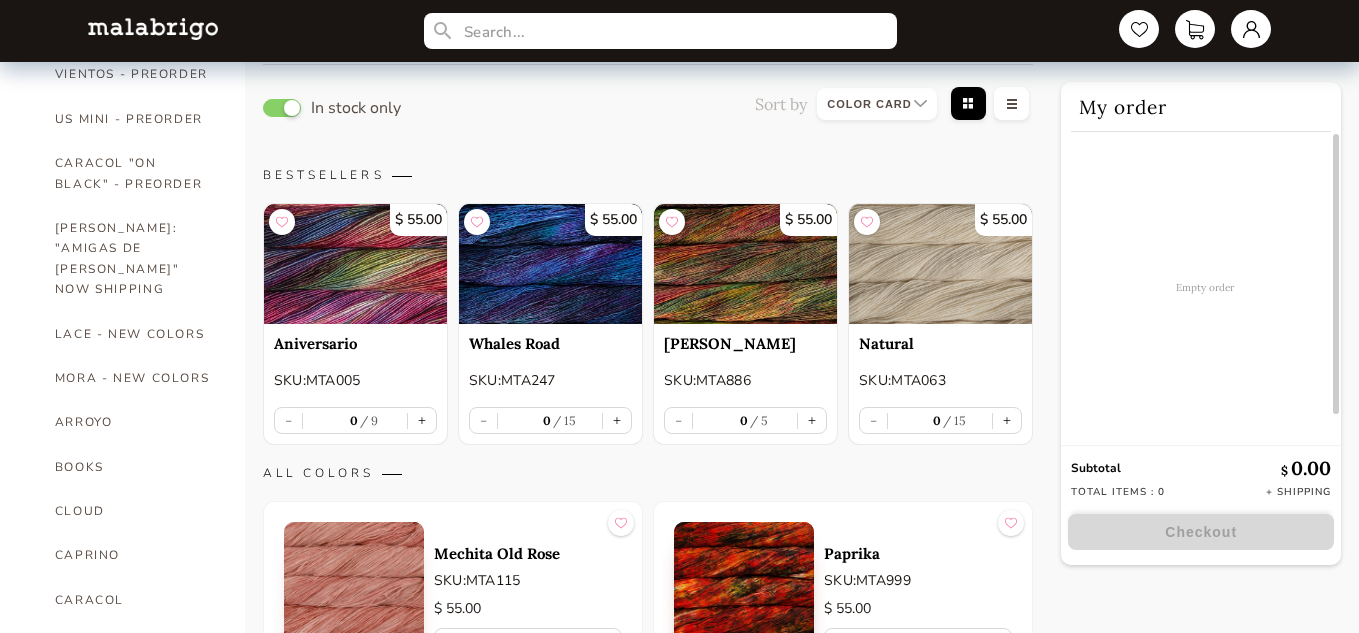 scroll, scrollTop: 0, scrollLeft: 0, axis: both 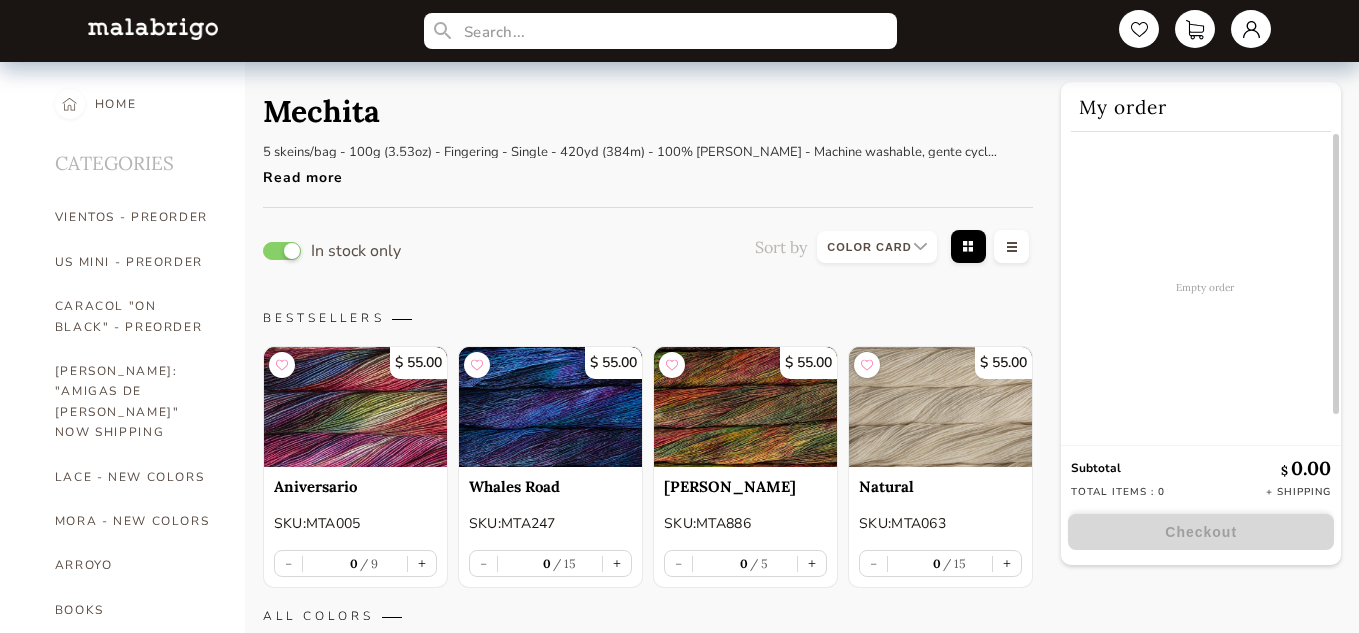 click on "Read more" at bounding box center [633, 172] 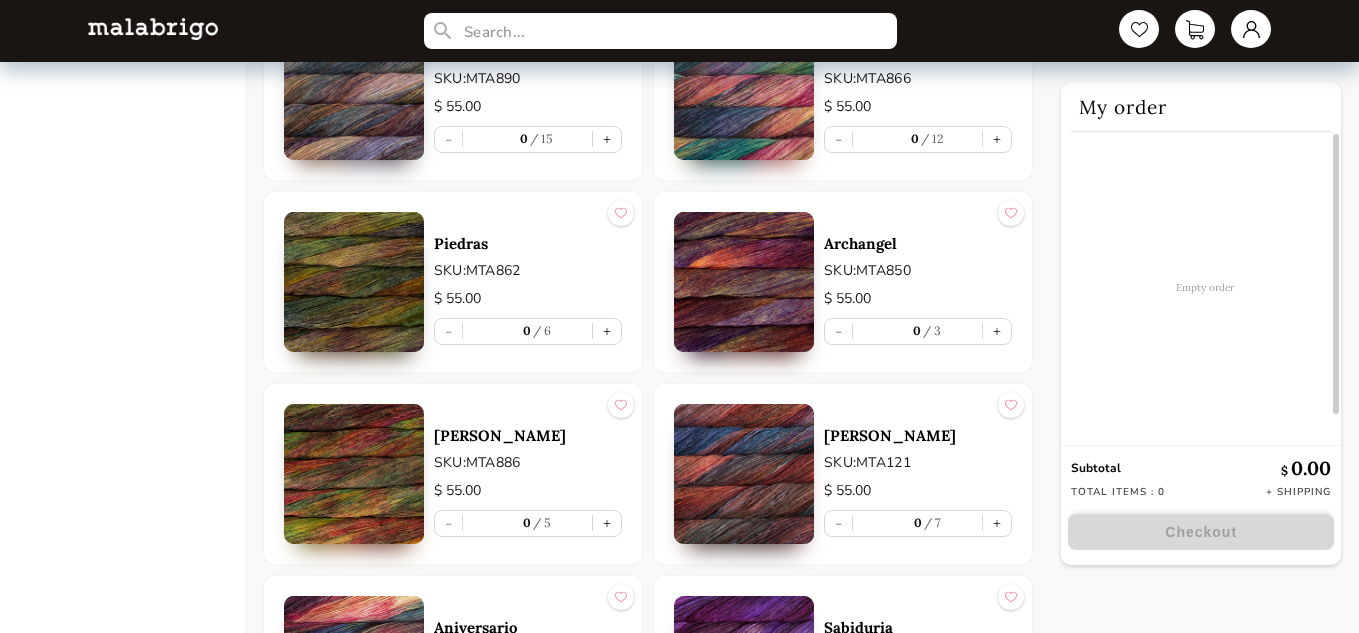 scroll, scrollTop: 6649, scrollLeft: 0, axis: vertical 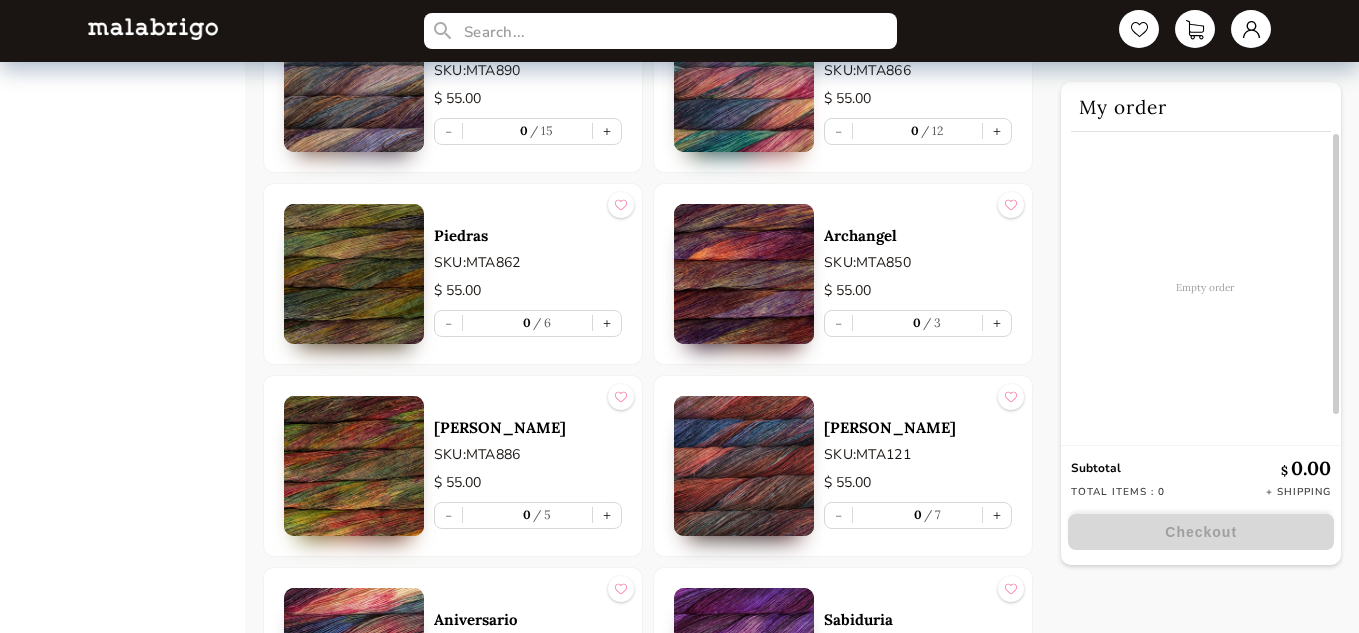 click at bounding box center [744, 466] 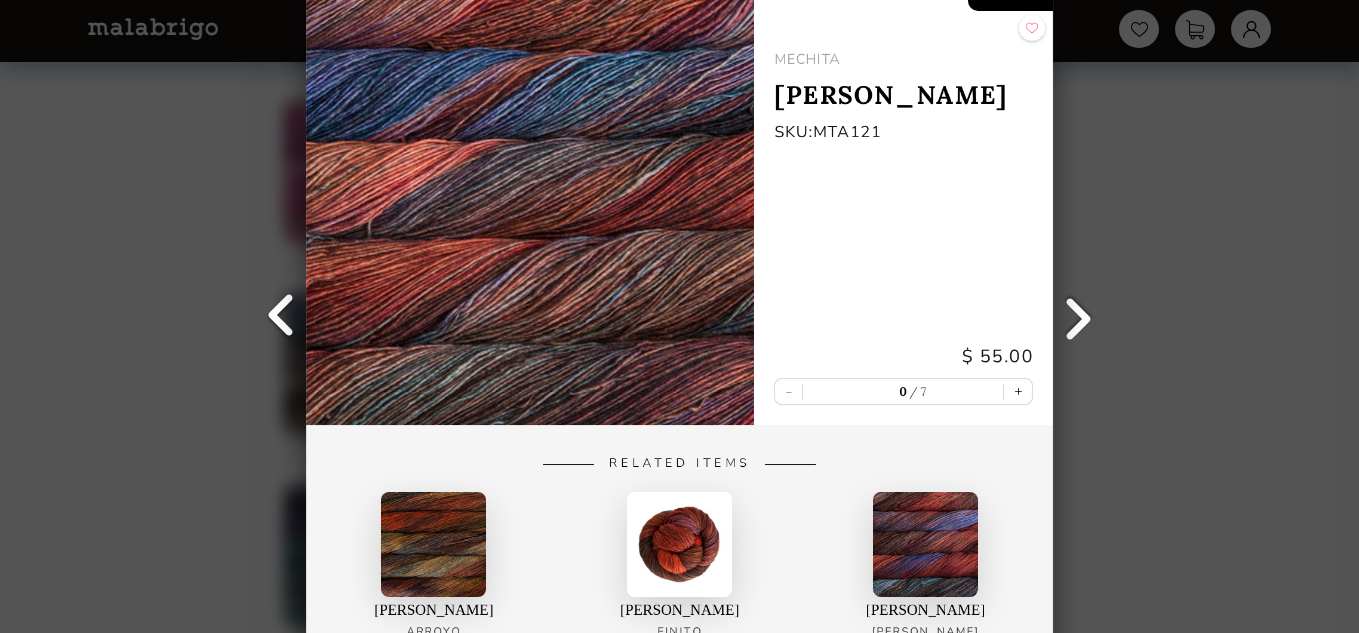 scroll, scrollTop: 7326, scrollLeft: 0, axis: vertical 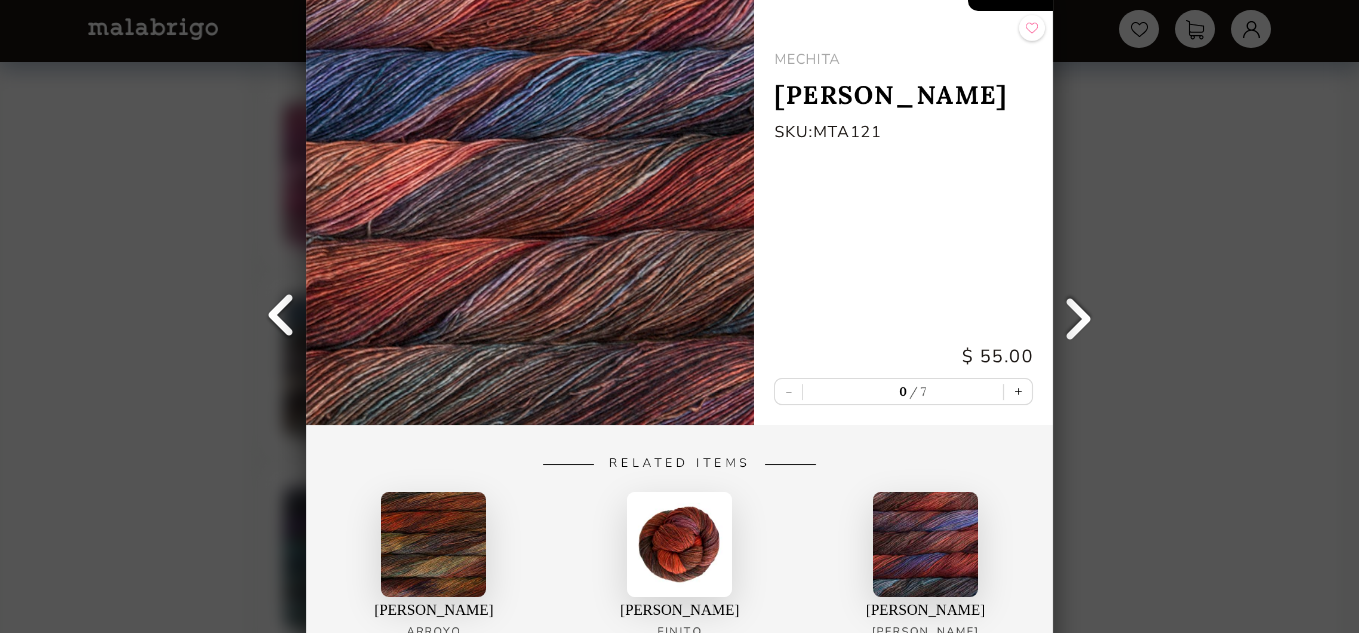 click at bounding box center [1078, 317] 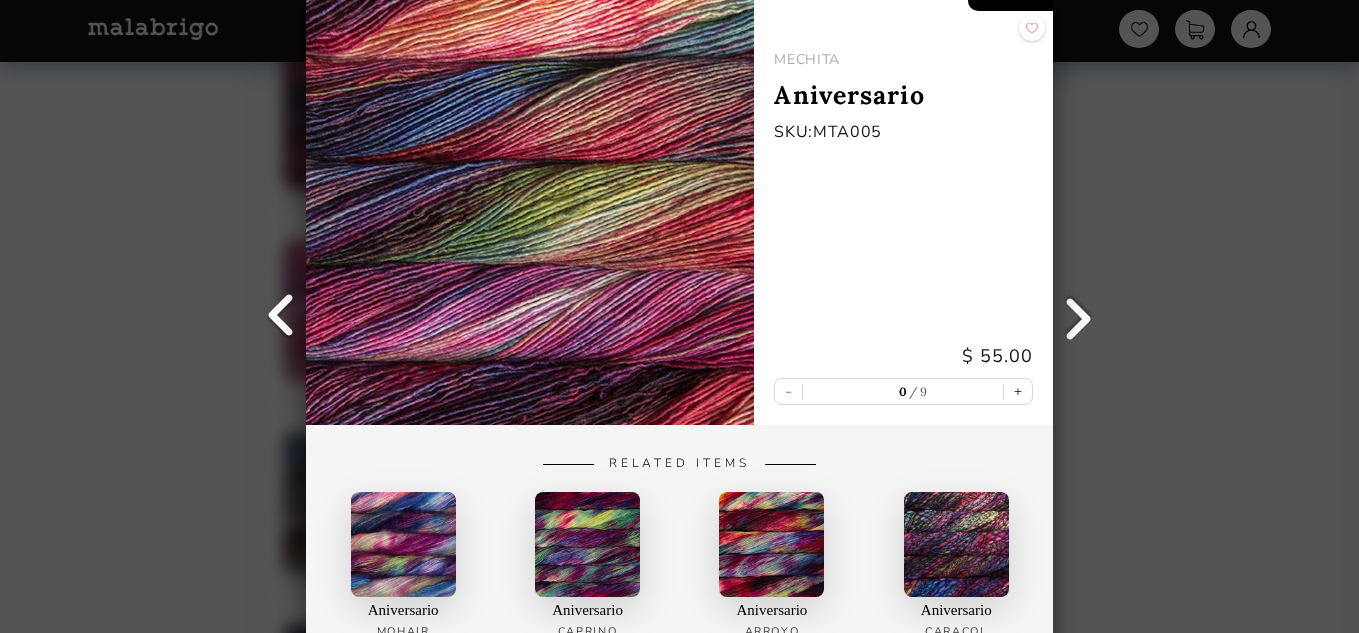 scroll, scrollTop: 7188, scrollLeft: 0, axis: vertical 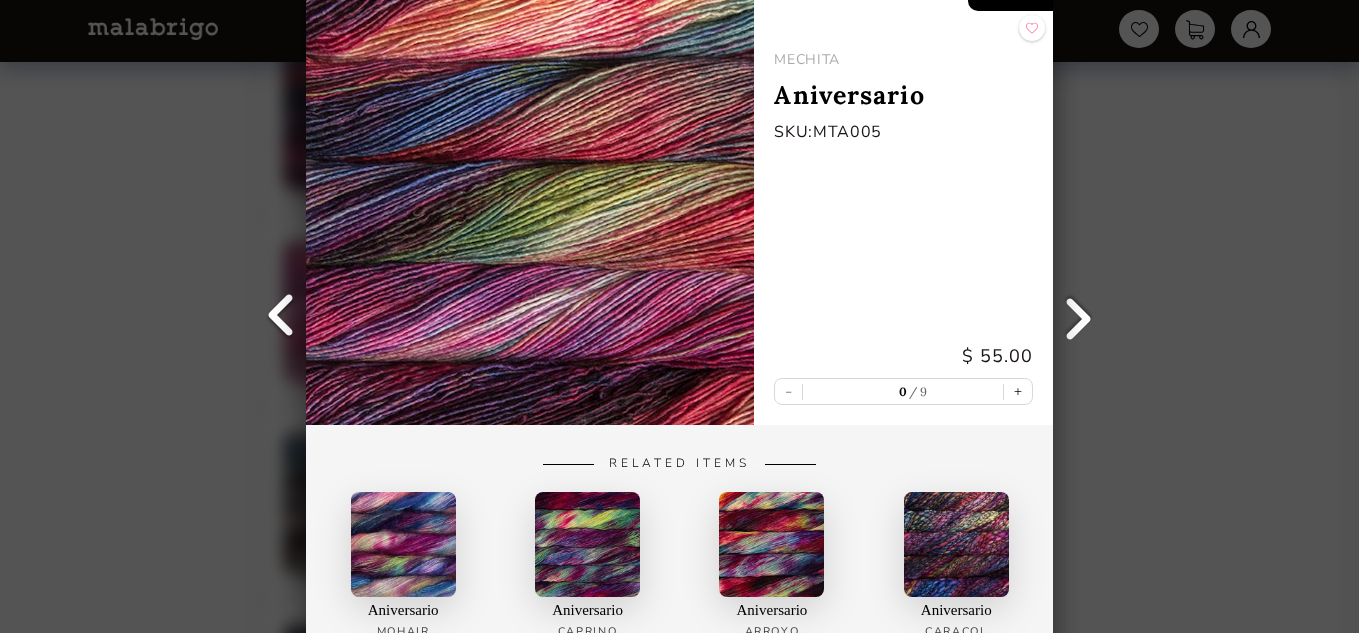click at bounding box center [281, 317] 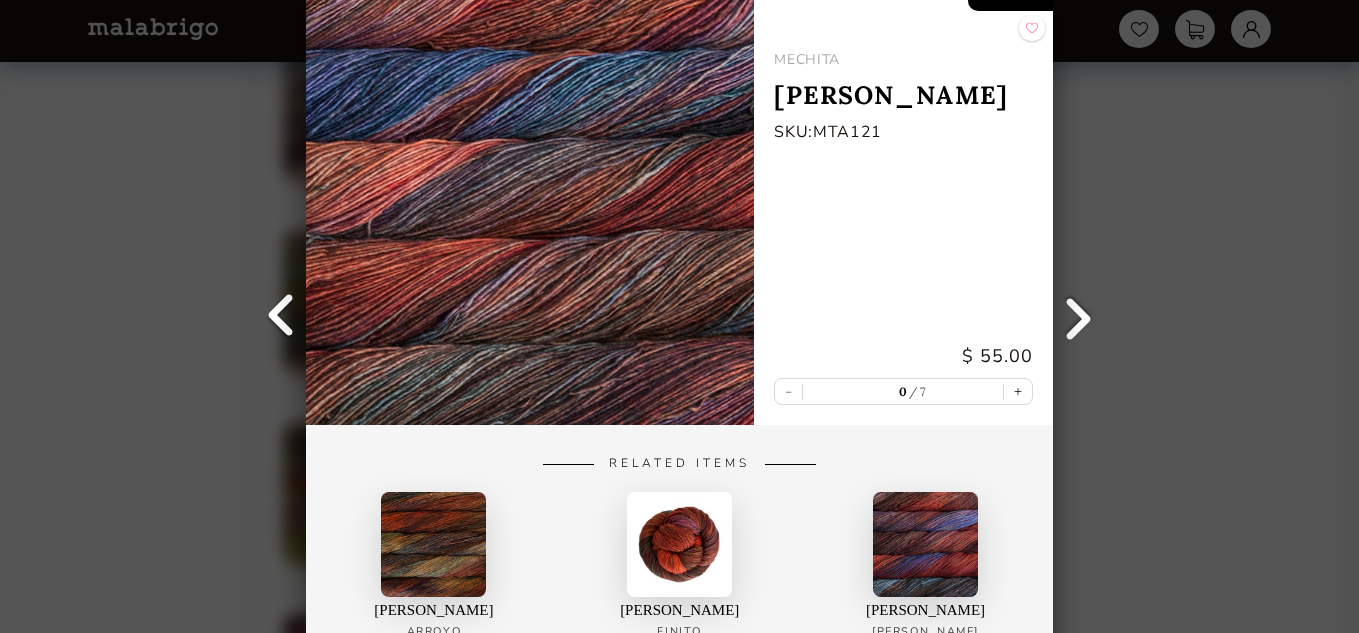 scroll, scrollTop: 6616, scrollLeft: 0, axis: vertical 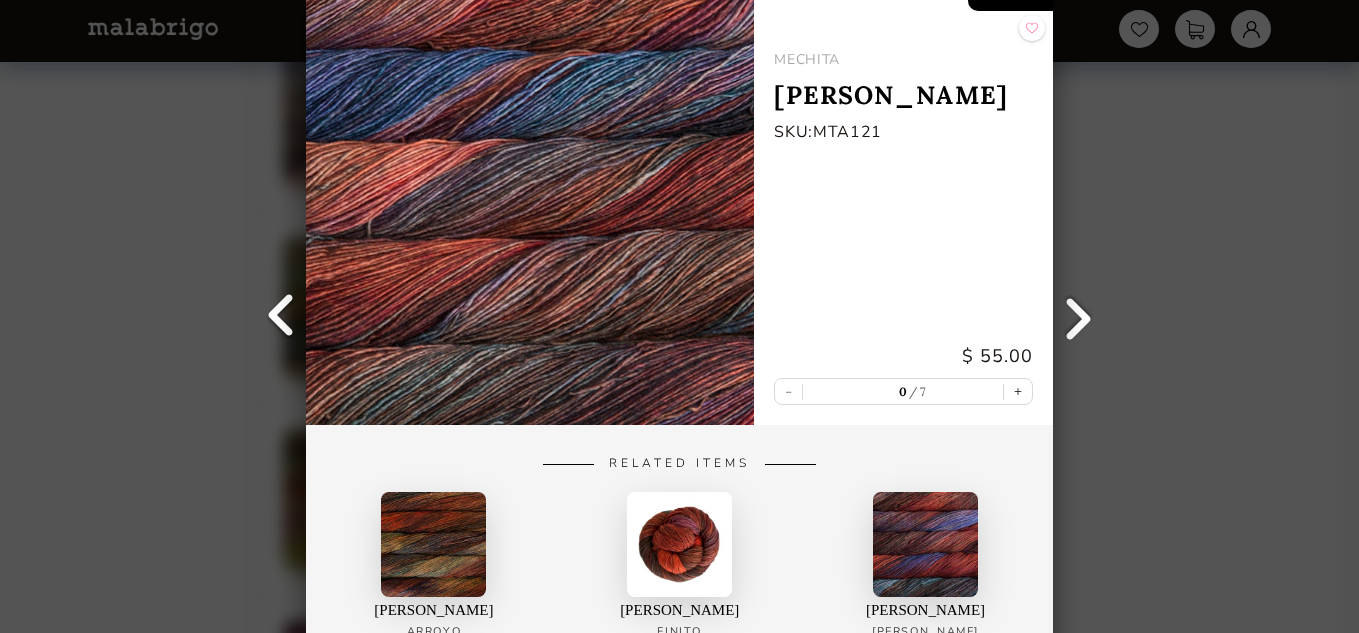 click on "MECHITA Marte SKU:  MTA121 $   55.00 - 0 7 +" at bounding box center (903, 200) 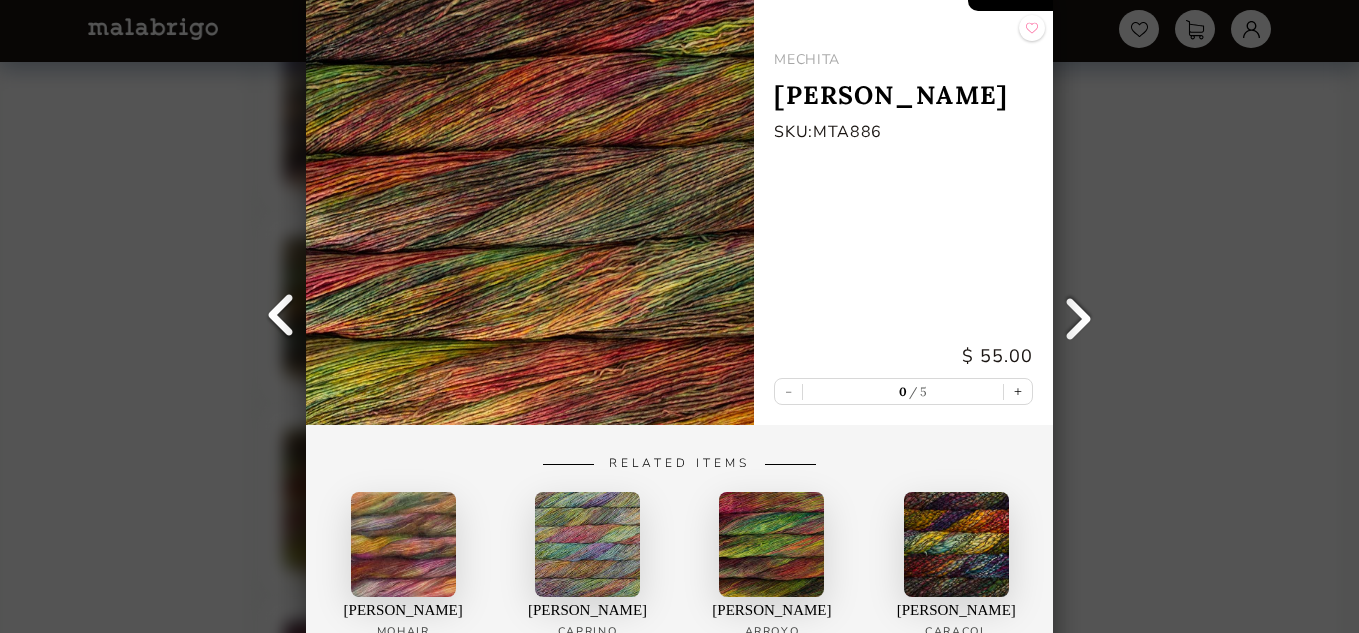 click at bounding box center [281, 317] 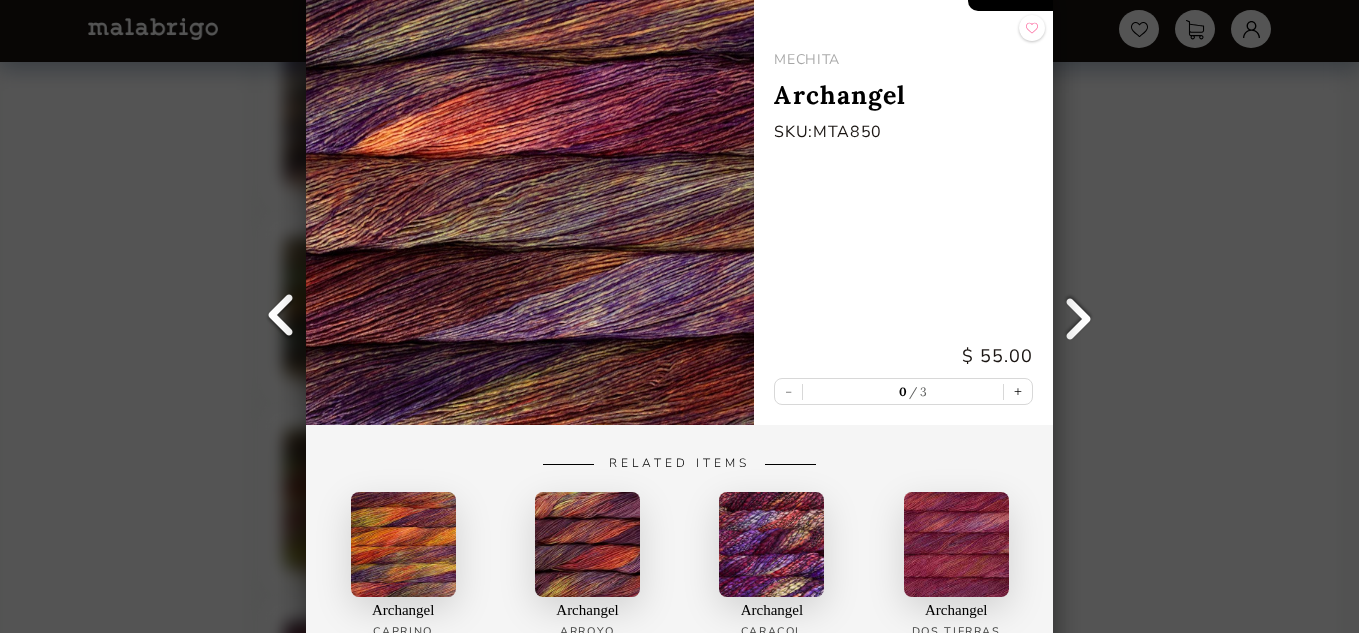click at bounding box center [281, 317] 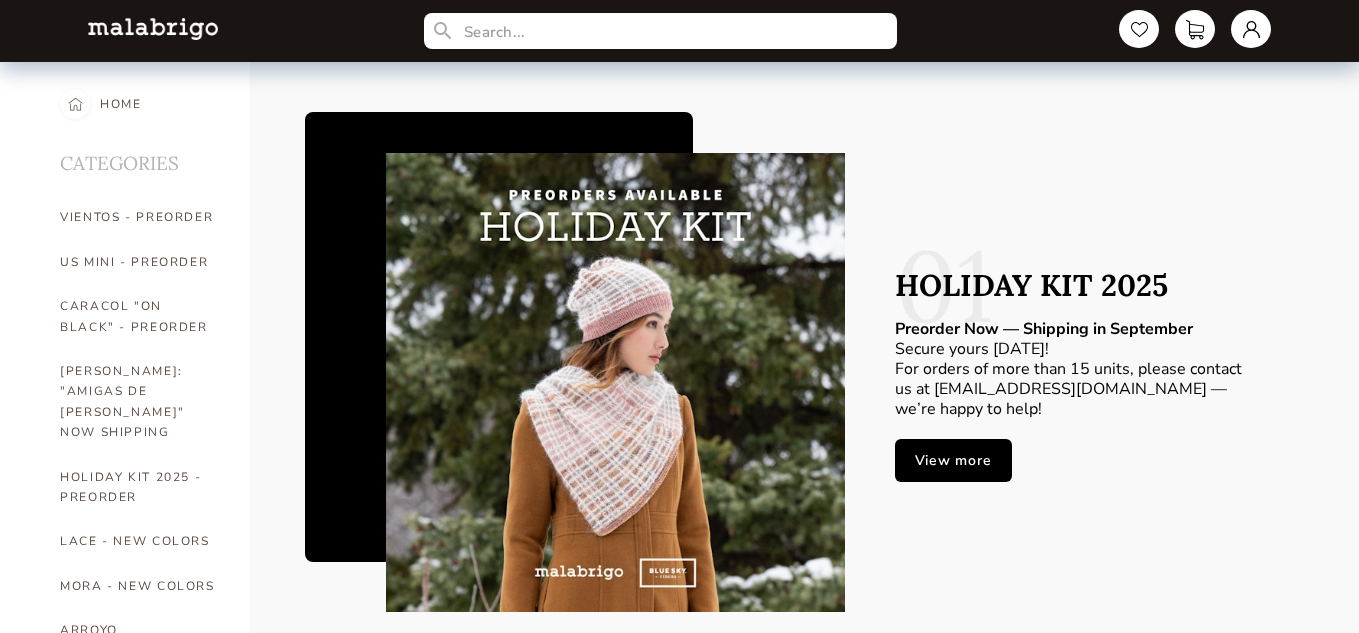 scroll, scrollTop: 0, scrollLeft: 0, axis: both 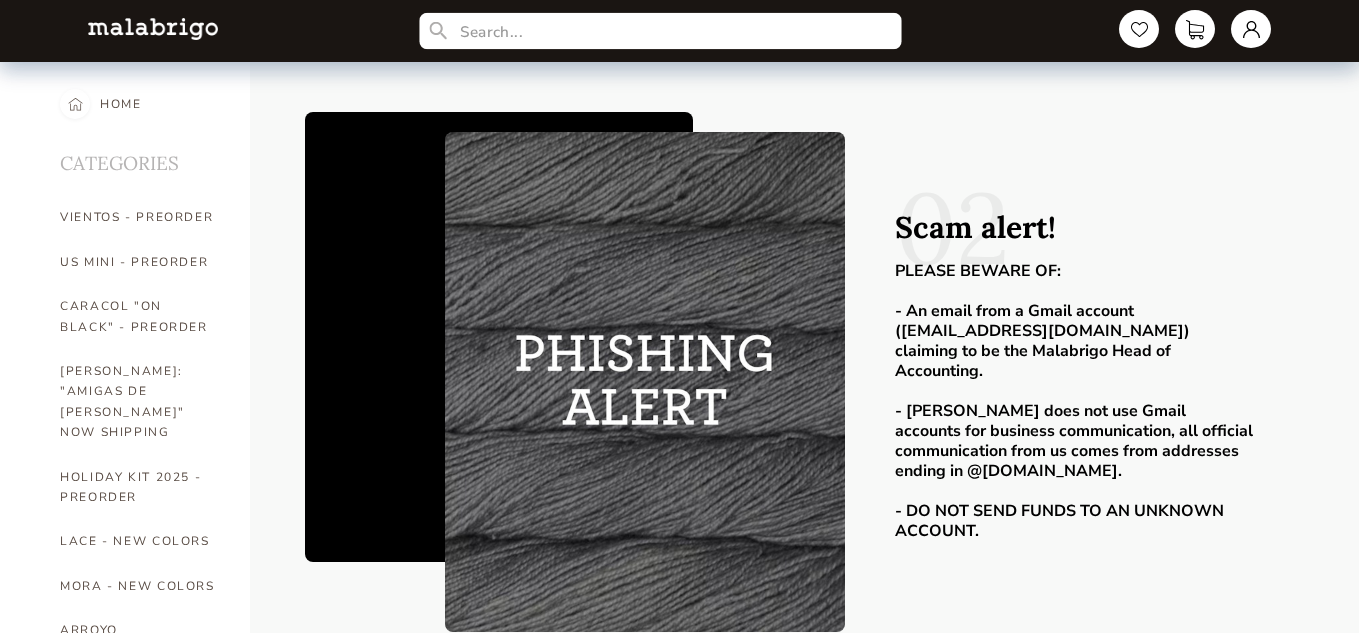 click at bounding box center [660, 31] 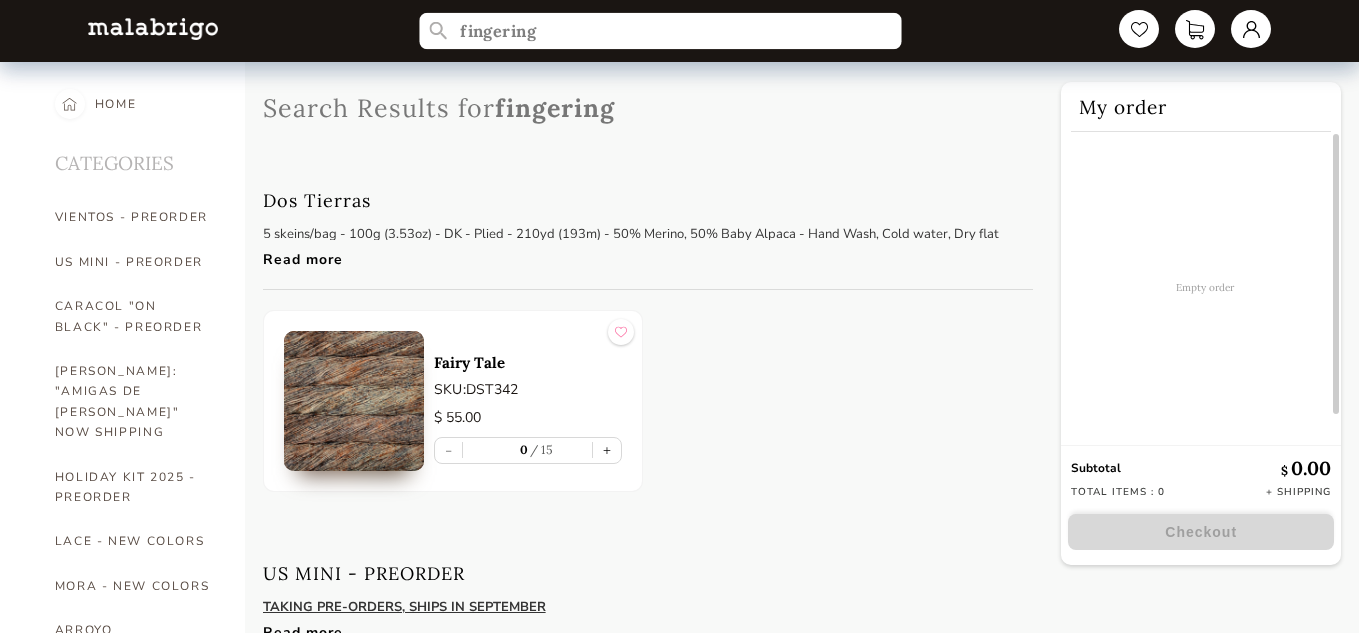 type on "fingering" 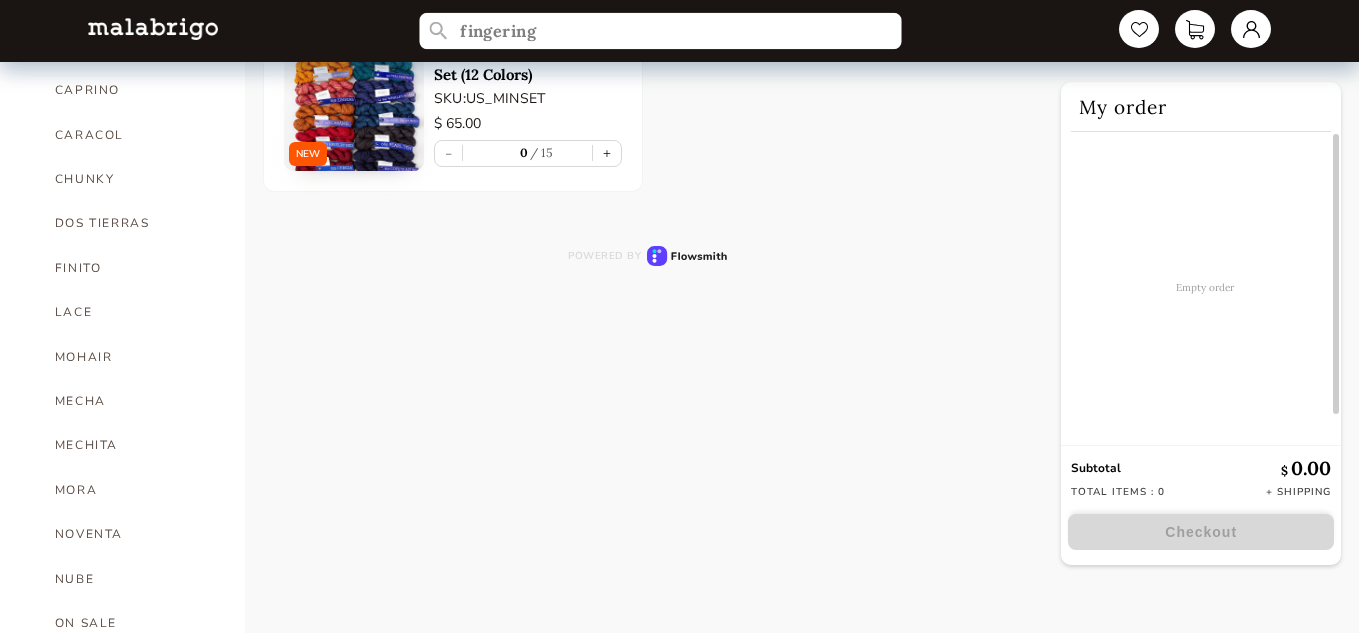 scroll, scrollTop: 689, scrollLeft: 0, axis: vertical 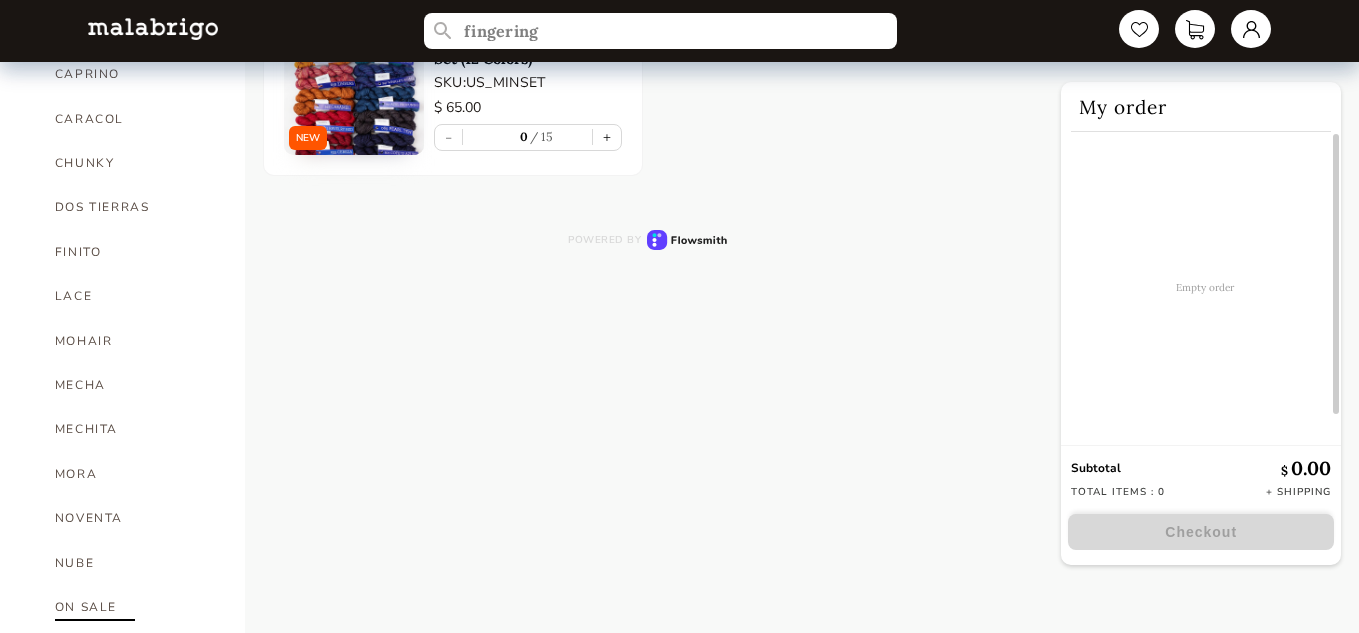 click on "ON SALE" at bounding box center (135, 607) 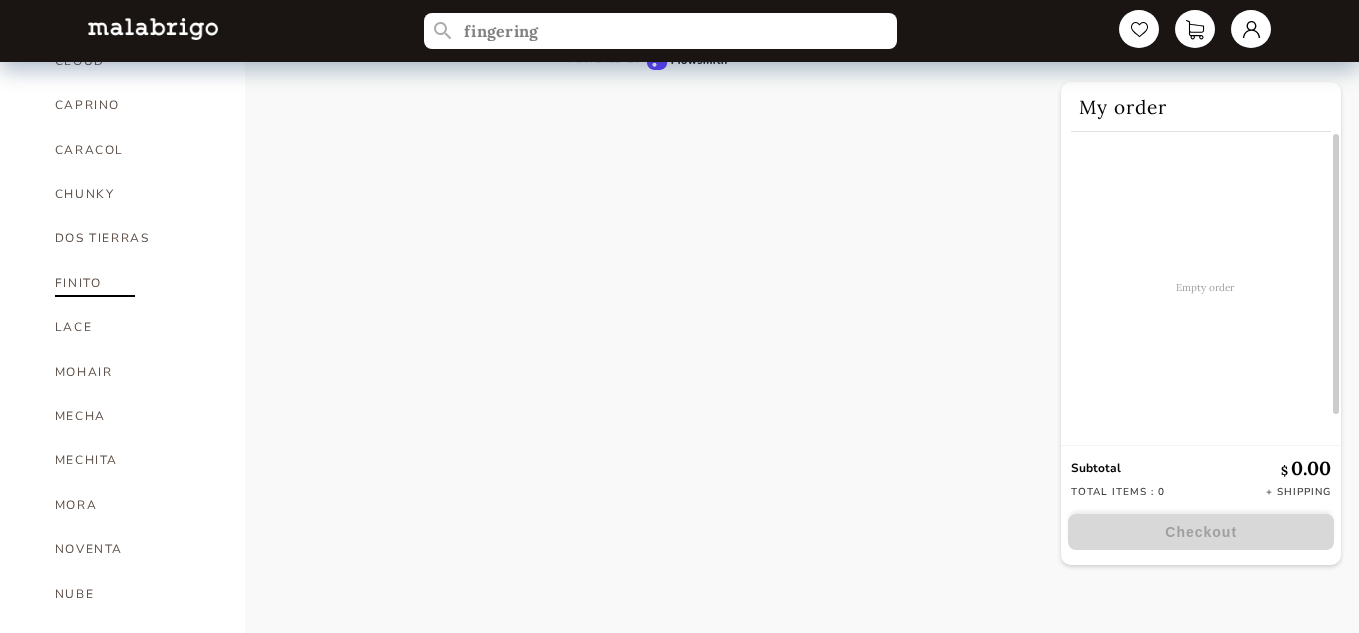 scroll, scrollTop: 659, scrollLeft: 0, axis: vertical 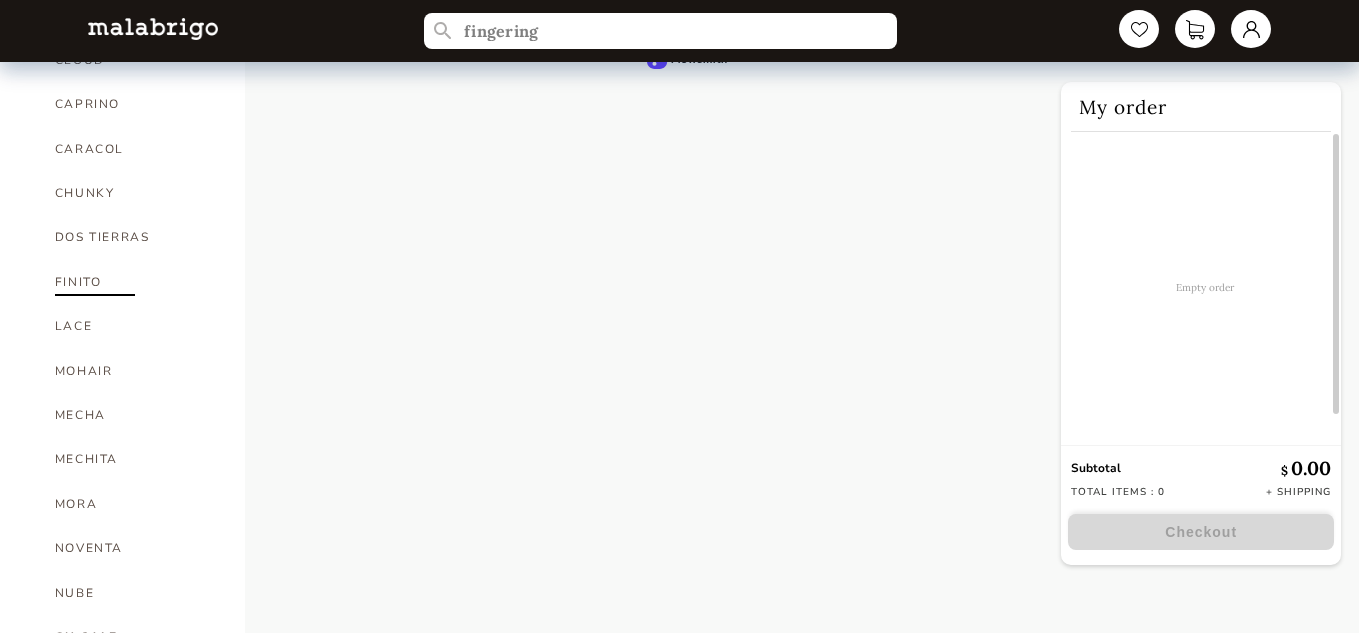 click on "FINITO" at bounding box center [135, 282] 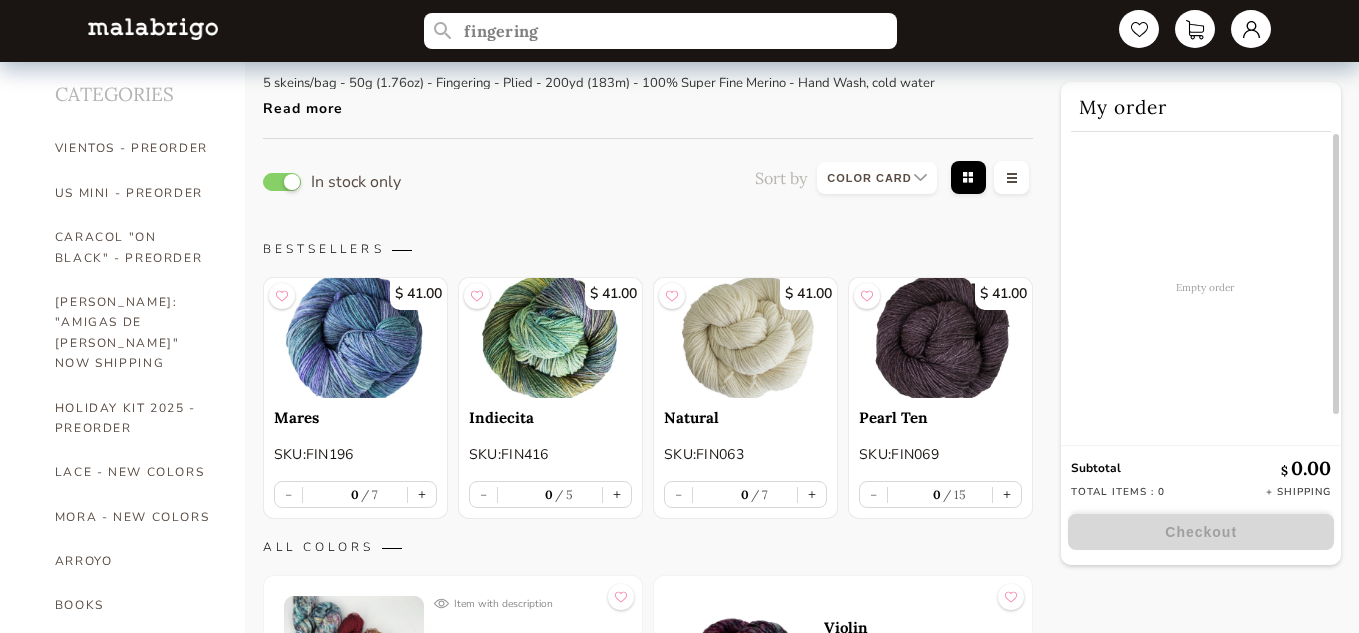 scroll, scrollTop: 99, scrollLeft: 0, axis: vertical 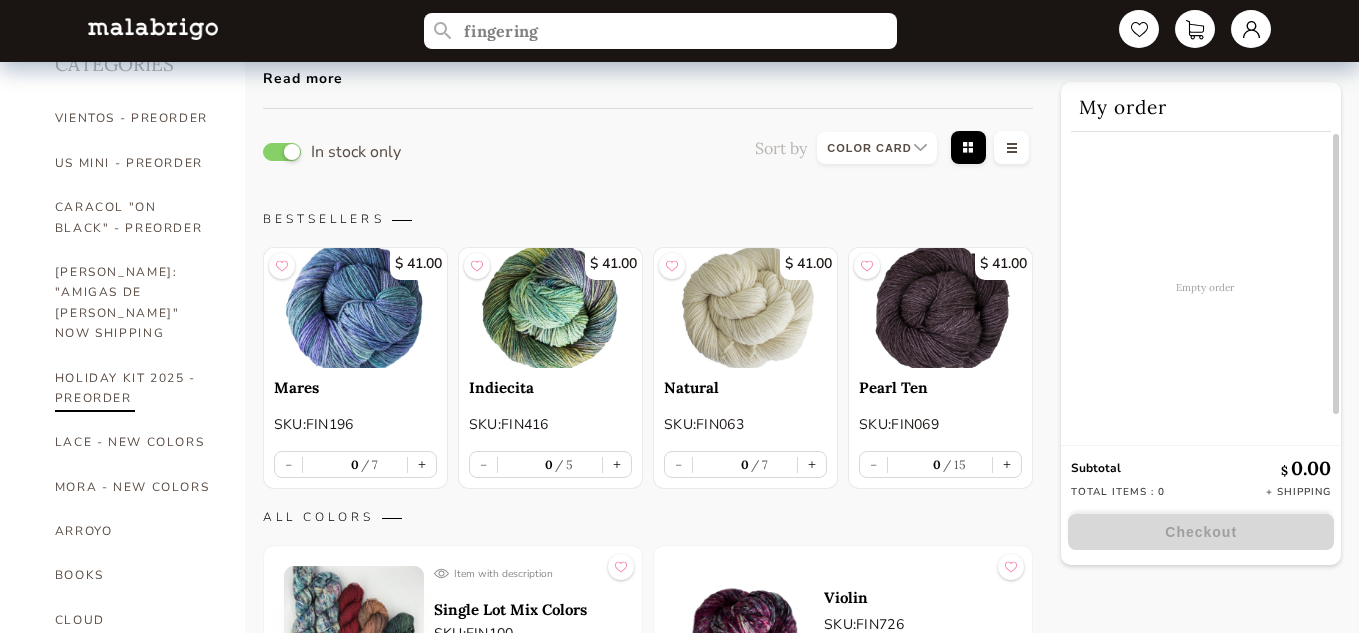 click on "HOLIDAY KIT 2025 - PREORDER" at bounding box center (135, 388) 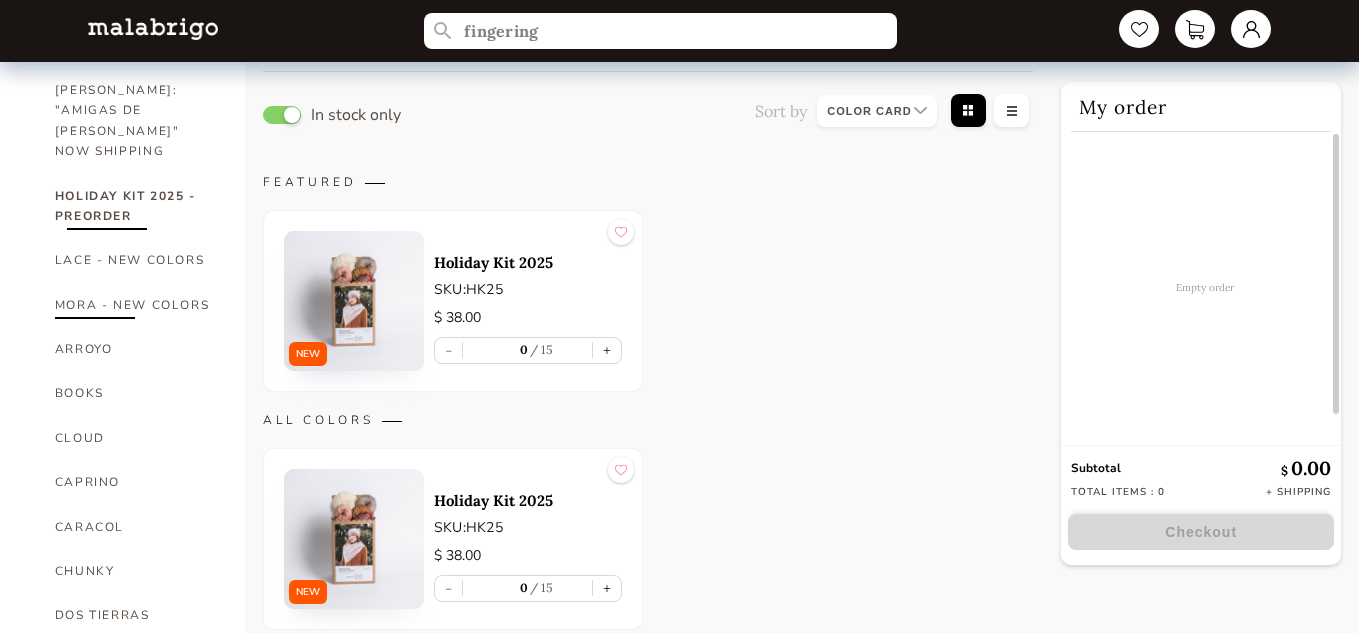 scroll, scrollTop: 282, scrollLeft: 0, axis: vertical 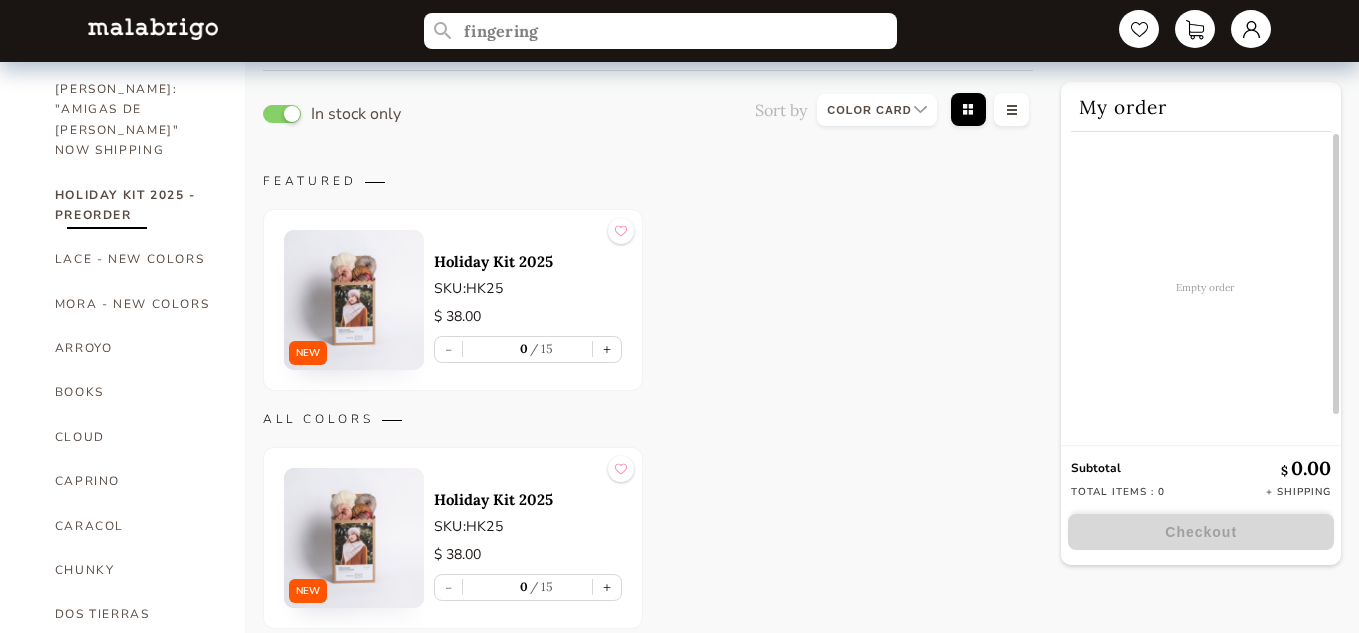 click at bounding box center [354, 300] 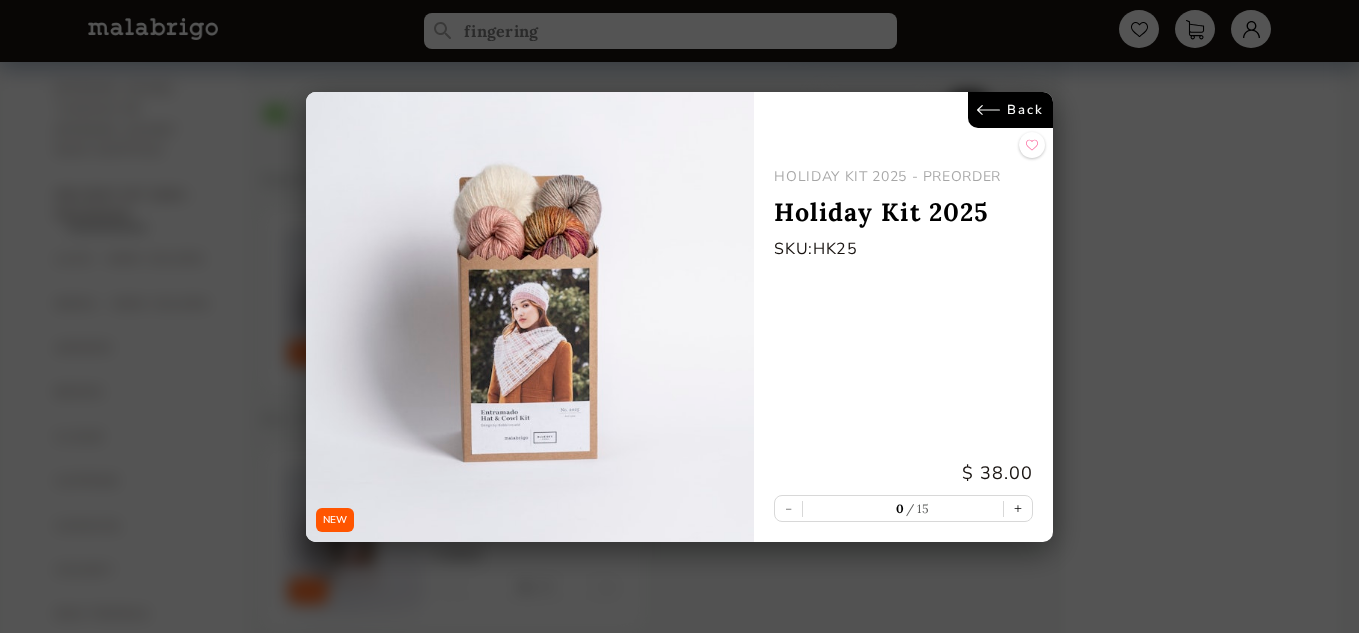 click on "Back" at bounding box center [1010, 110] 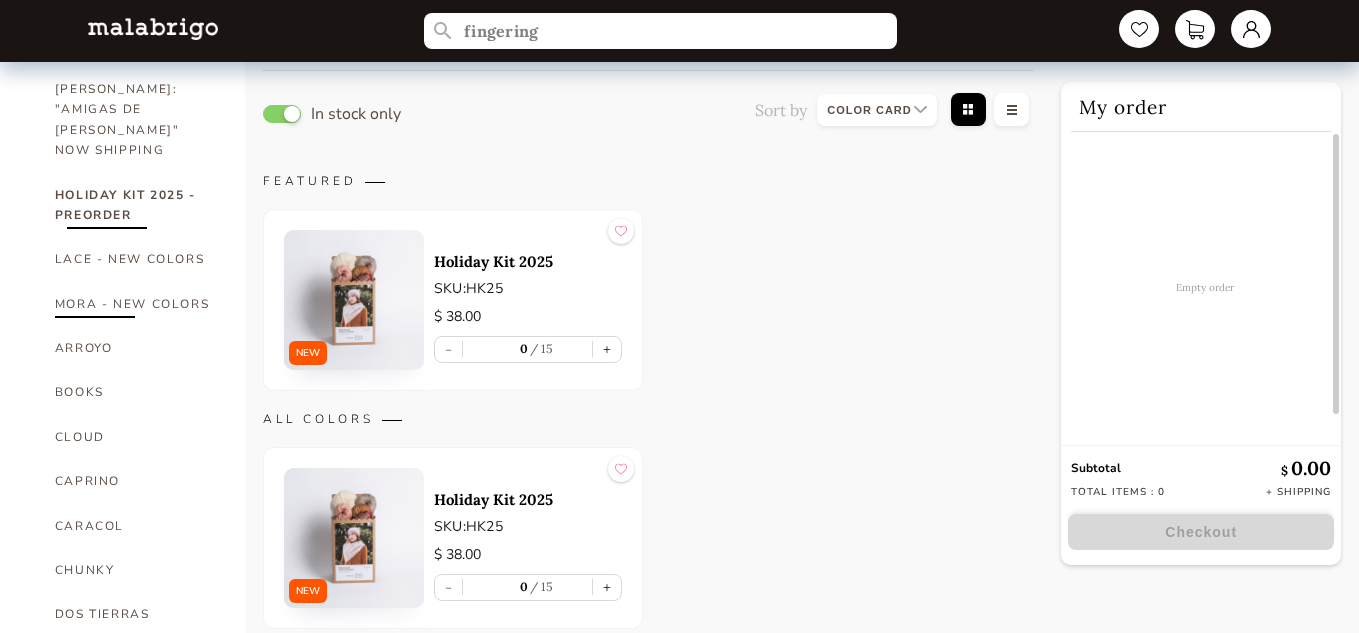 click on "MORA - NEW COLORS" at bounding box center [135, 304] 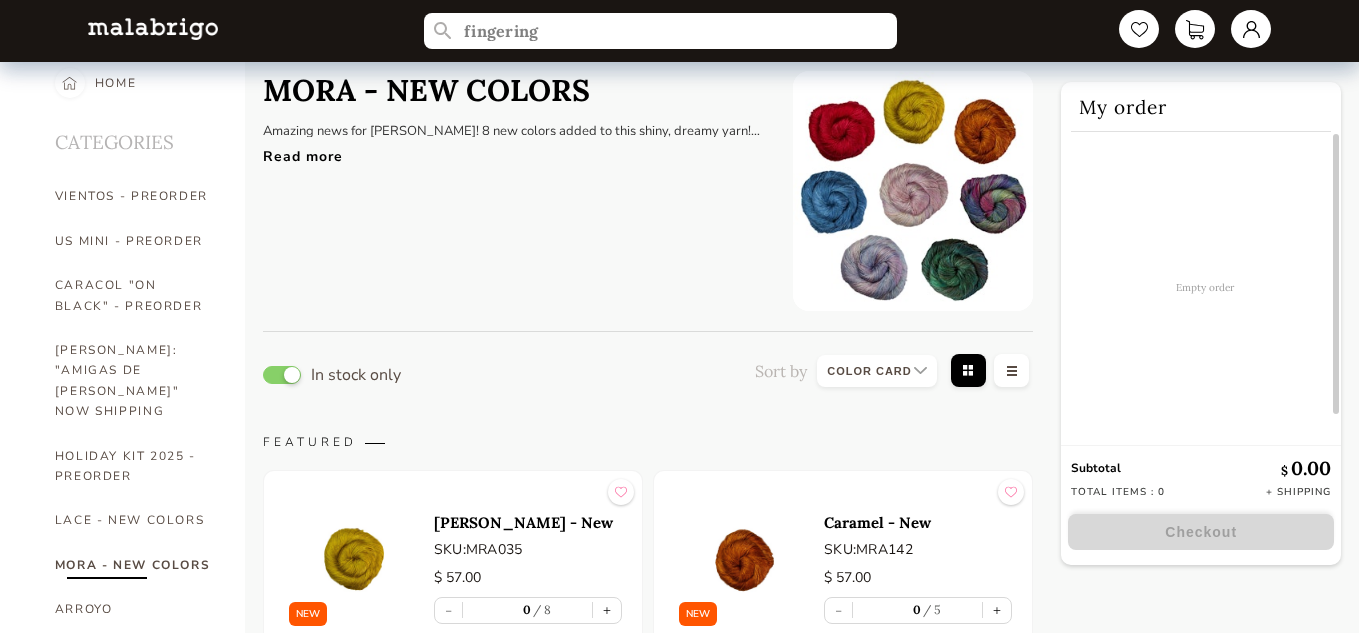 scroll, scrollTop: 0, scrollLeft: 0, axis: both 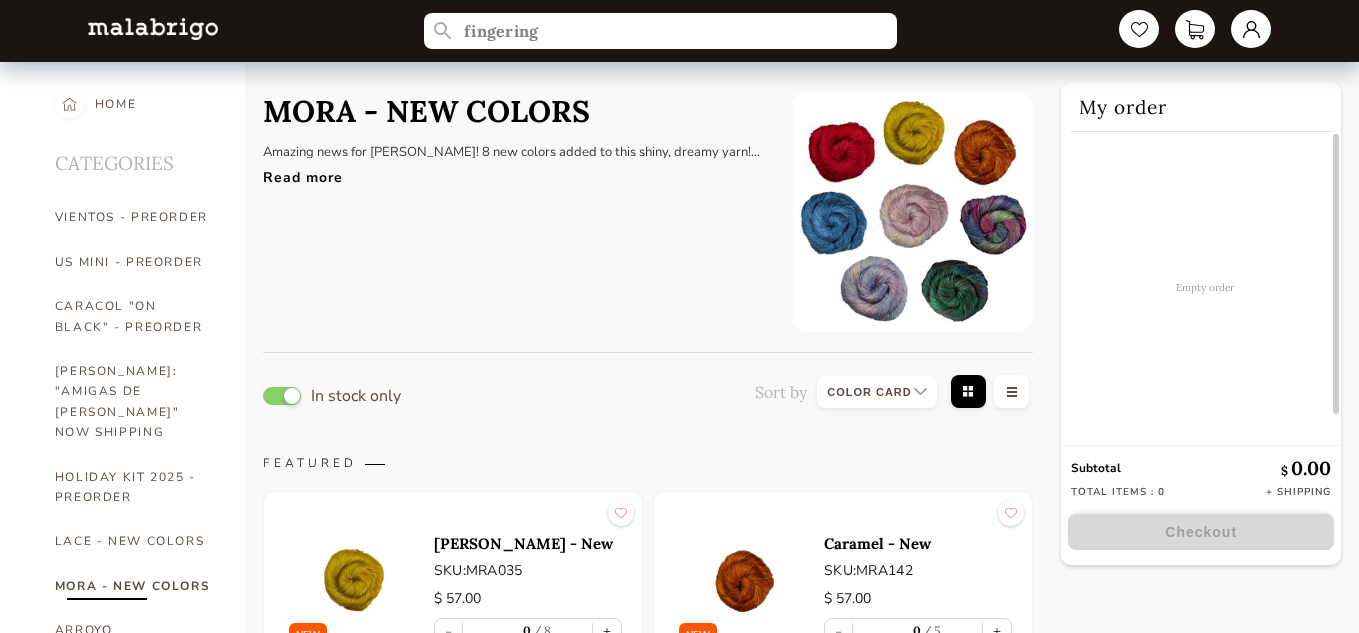 click on "Read more" at bounding box center (513, 172) 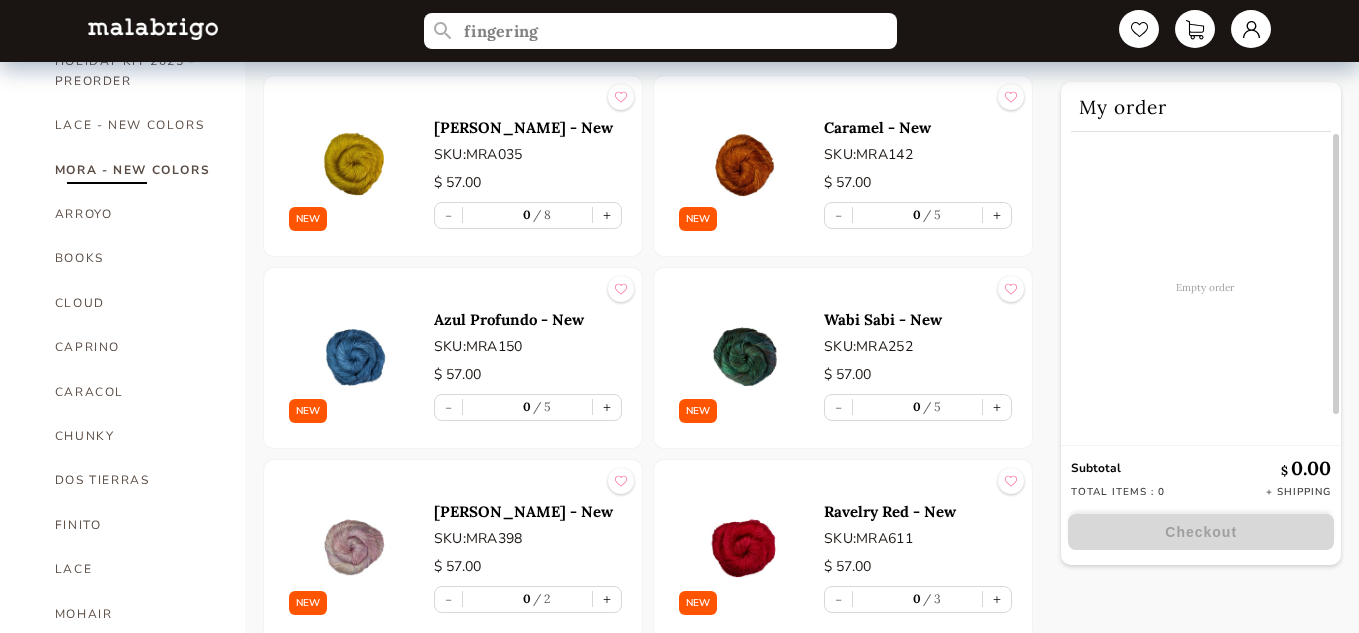 scroll, scrollTop: 408, scrollLeft: 0, axis: vertical 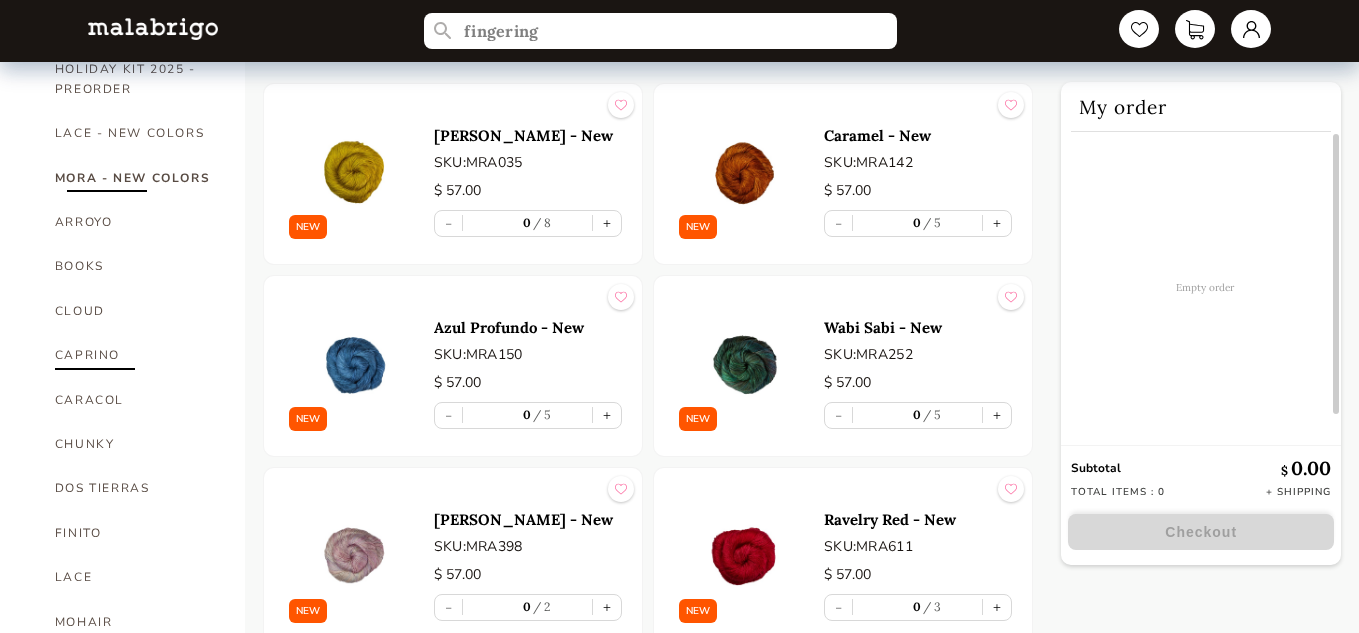 click on "CAPRINO" at bounding box center (135, 355) 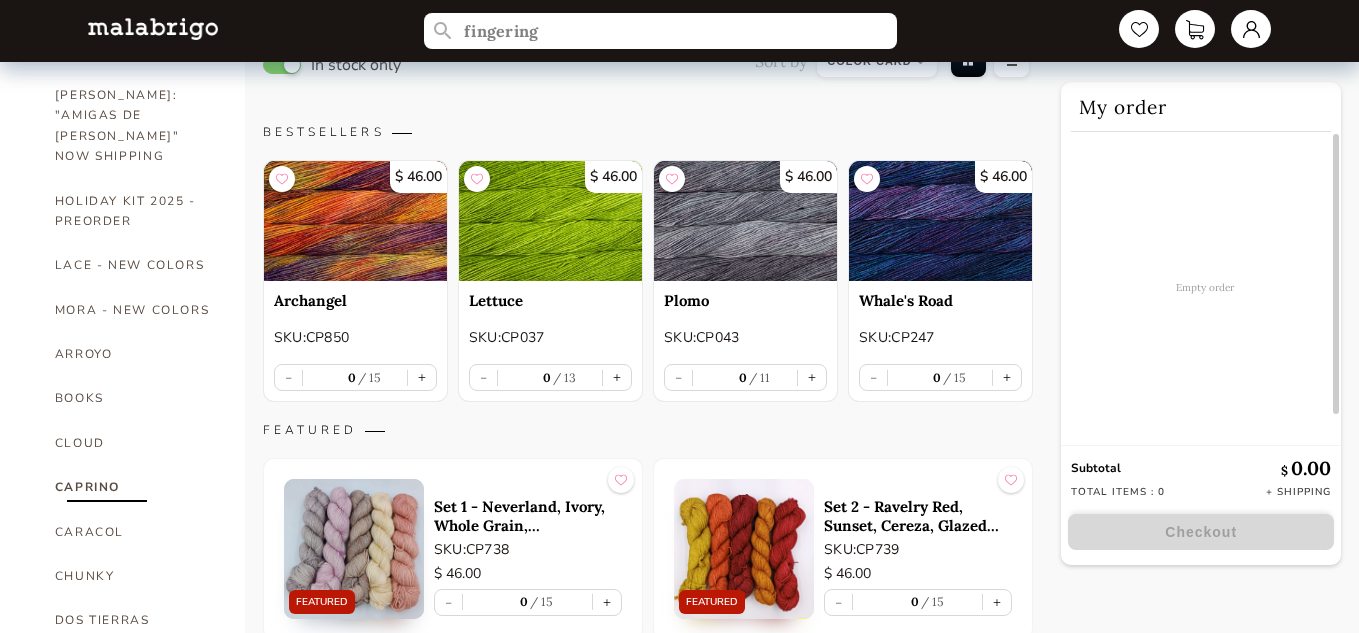 scroll, scrollTop: 290, scrollLeft: 0, axis: vertical 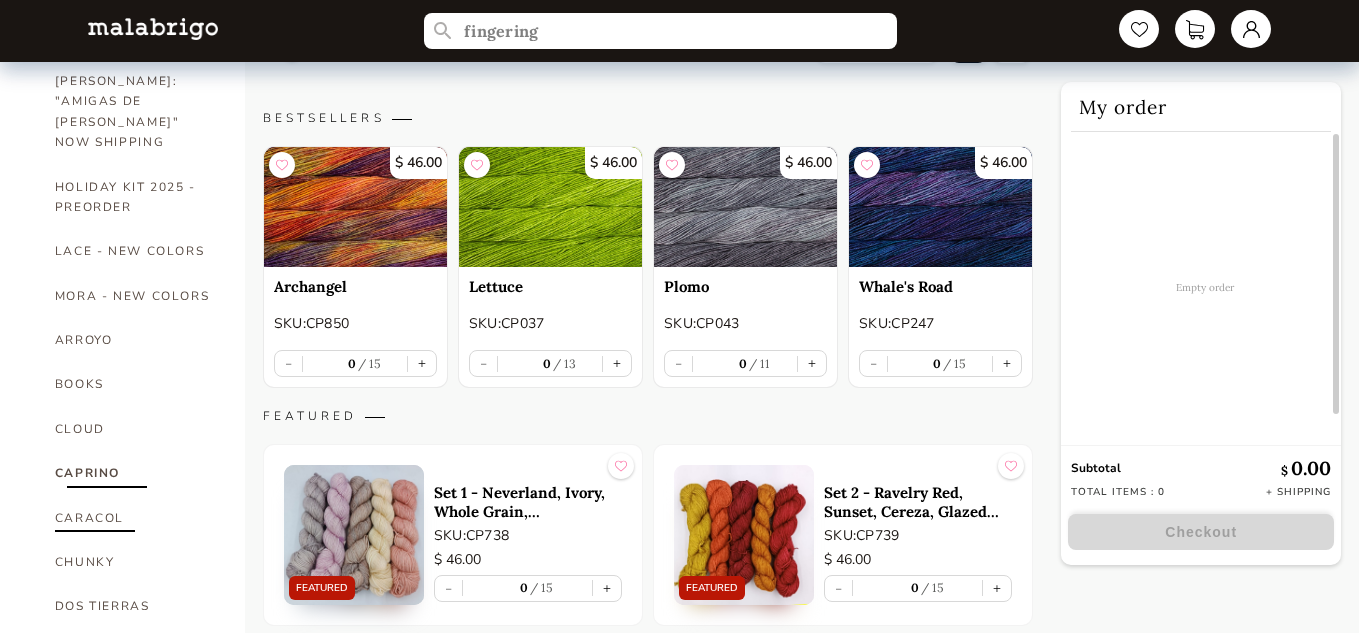 click on "CARACOL" at bounding box center (135, 518) 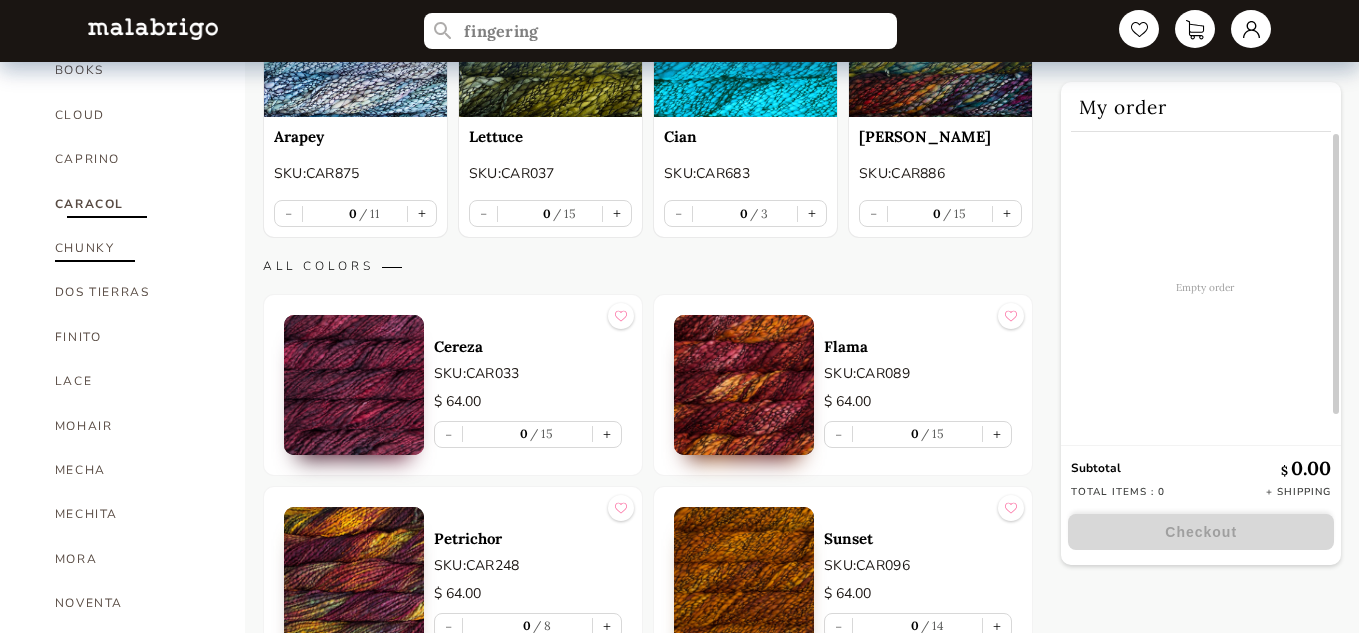 scroll, scrollTop: 605, scrollLeft: 0, axis: vertical 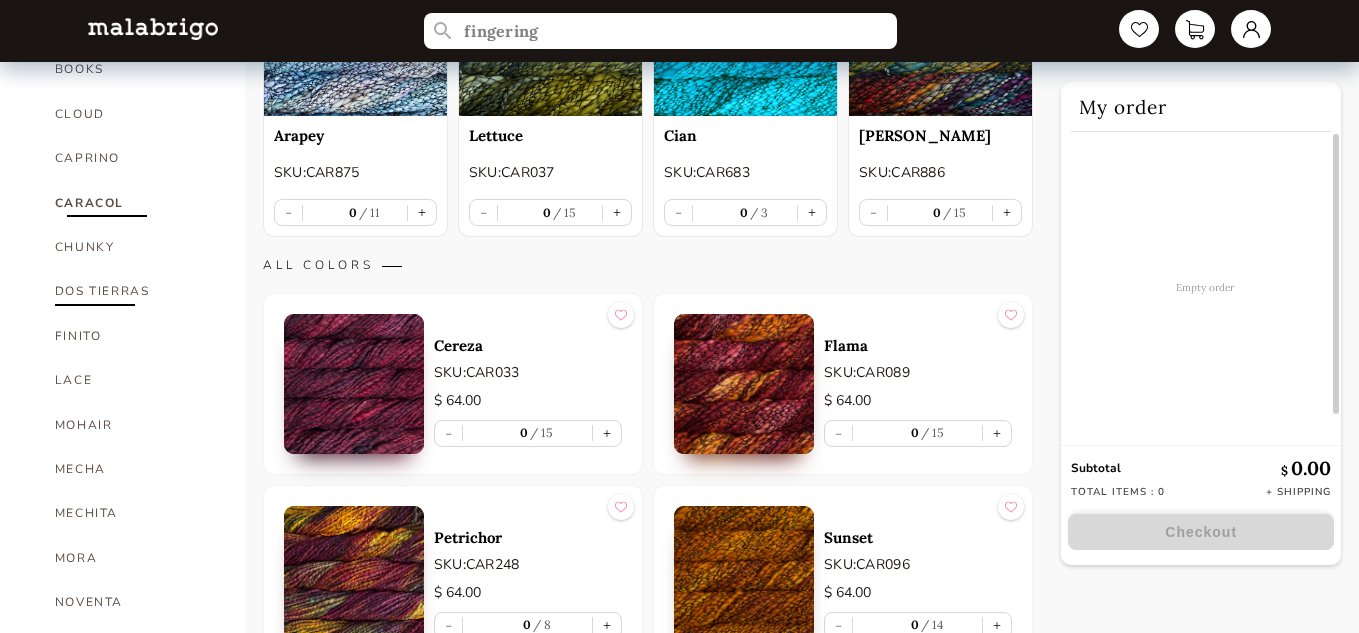 click on "DOS TIERRAS" at bounding box center [135, 291] 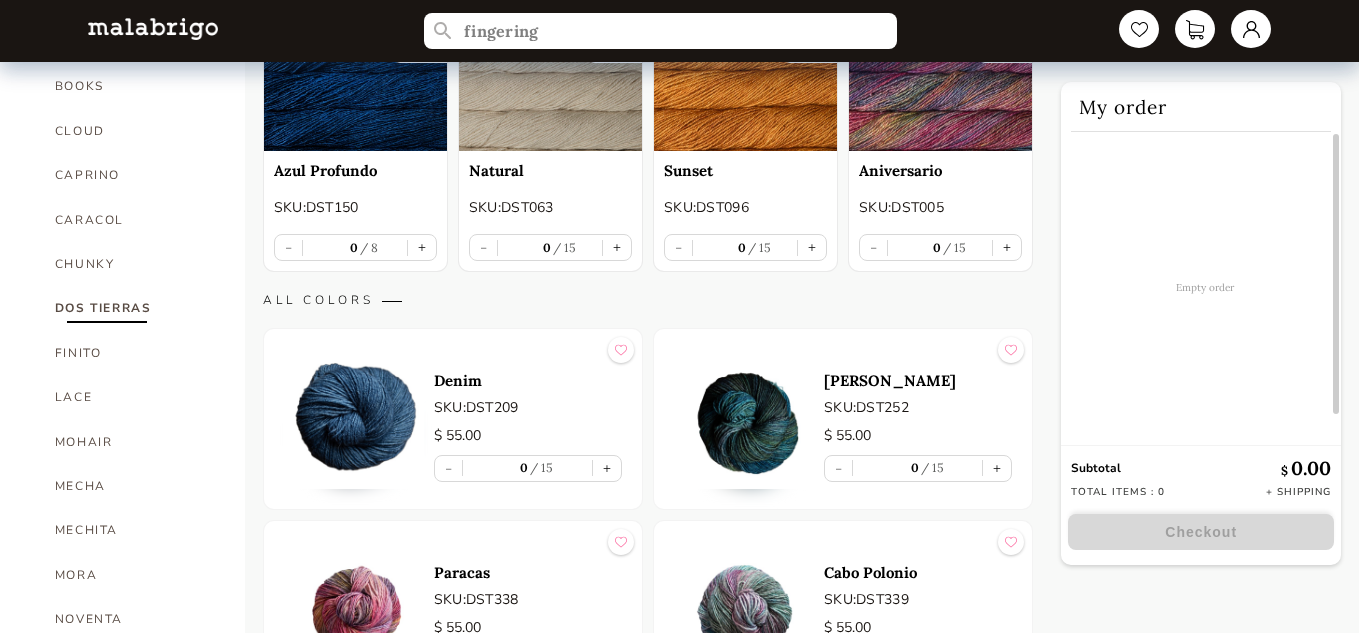 scroll, scrollTop: 593, scrollLeft: 0, axis: vertical 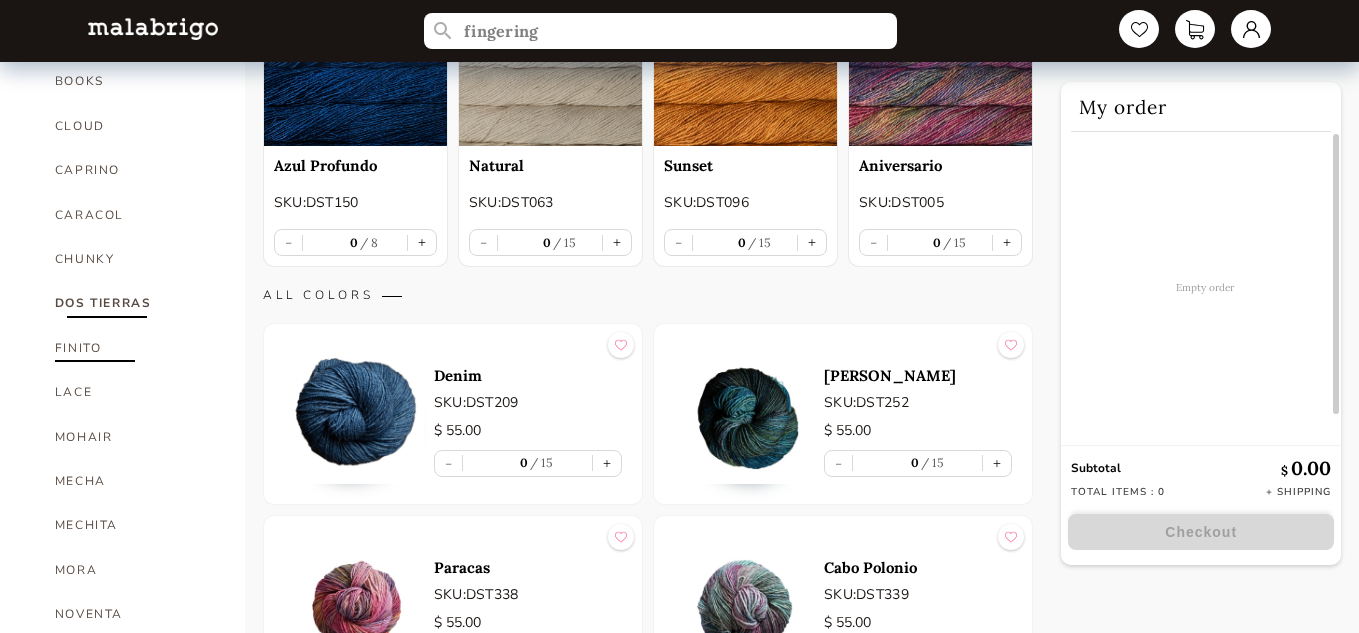 click on "FINITO" at bounding box center (135, 348) 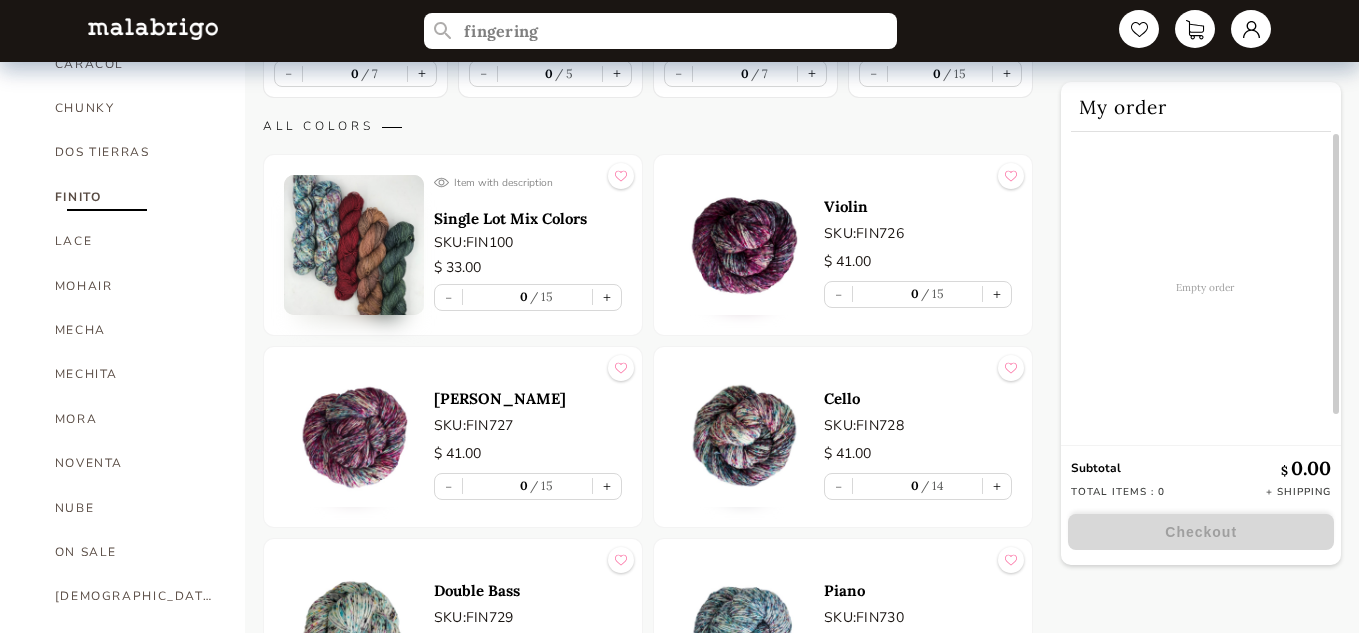 scroll, scrollTop: 749, scrollLeft: 0, axis: vertical 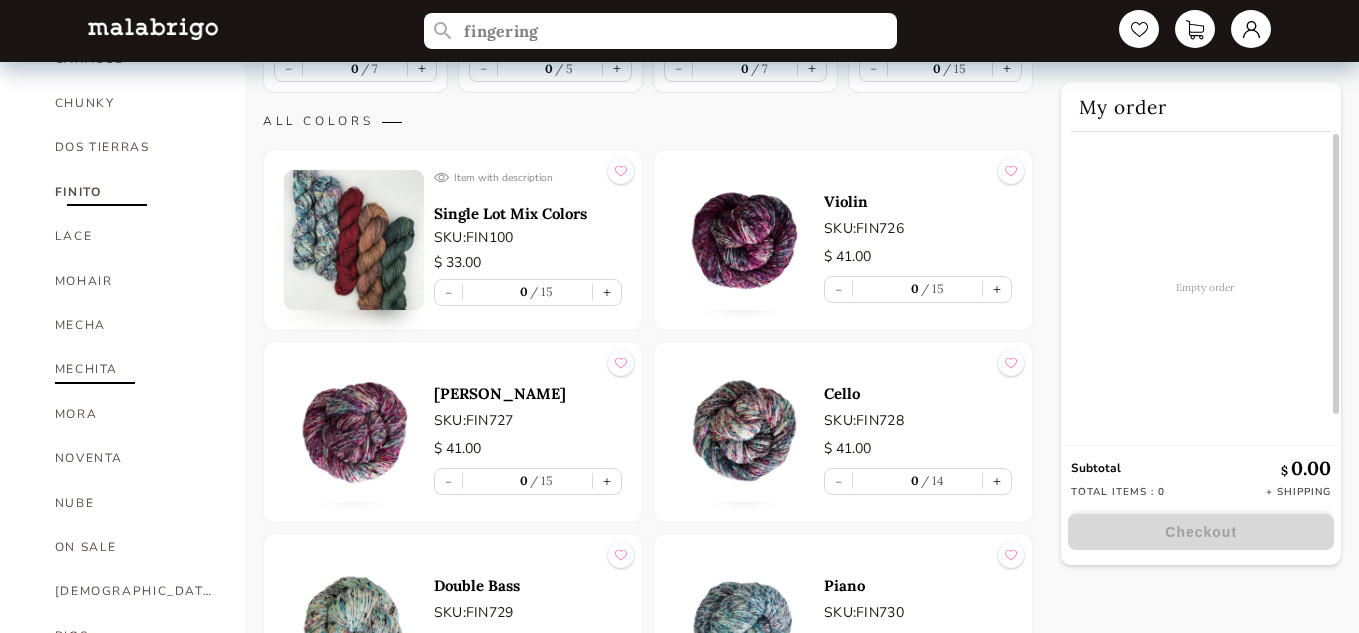 click on "MECHITA" at bounding box center (135, 369) 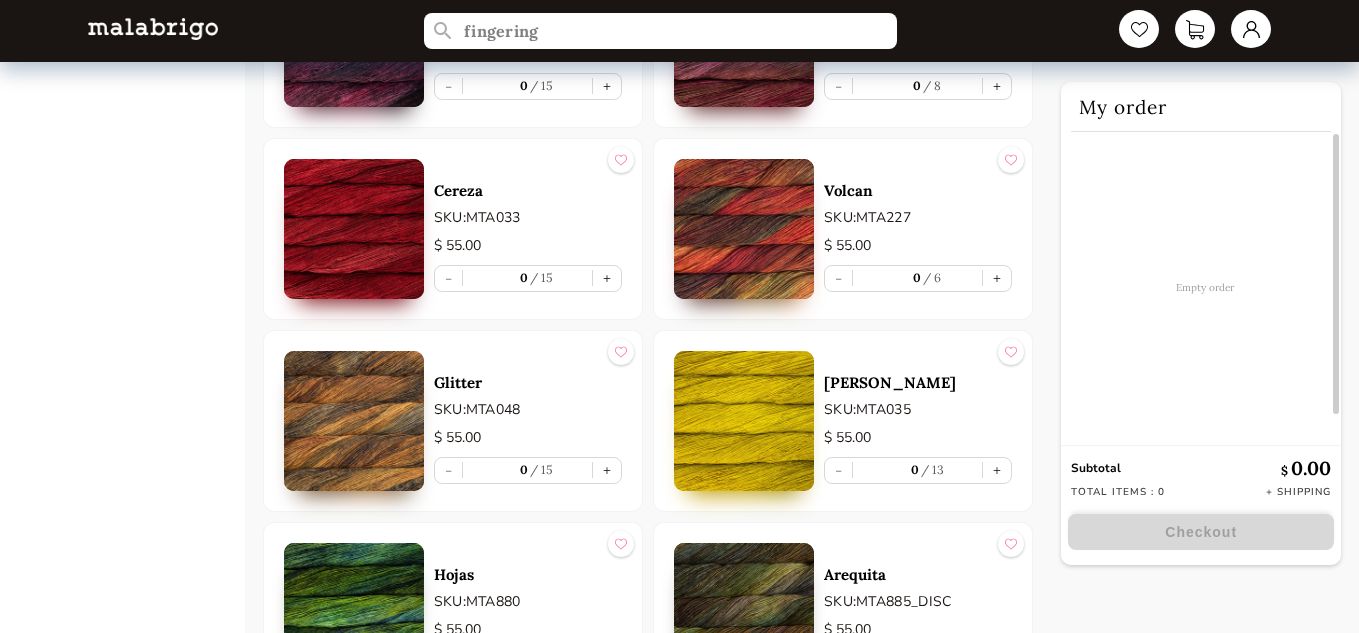 scroll, scrollTop: 4202, scrollLeft: 0, axis: vertical 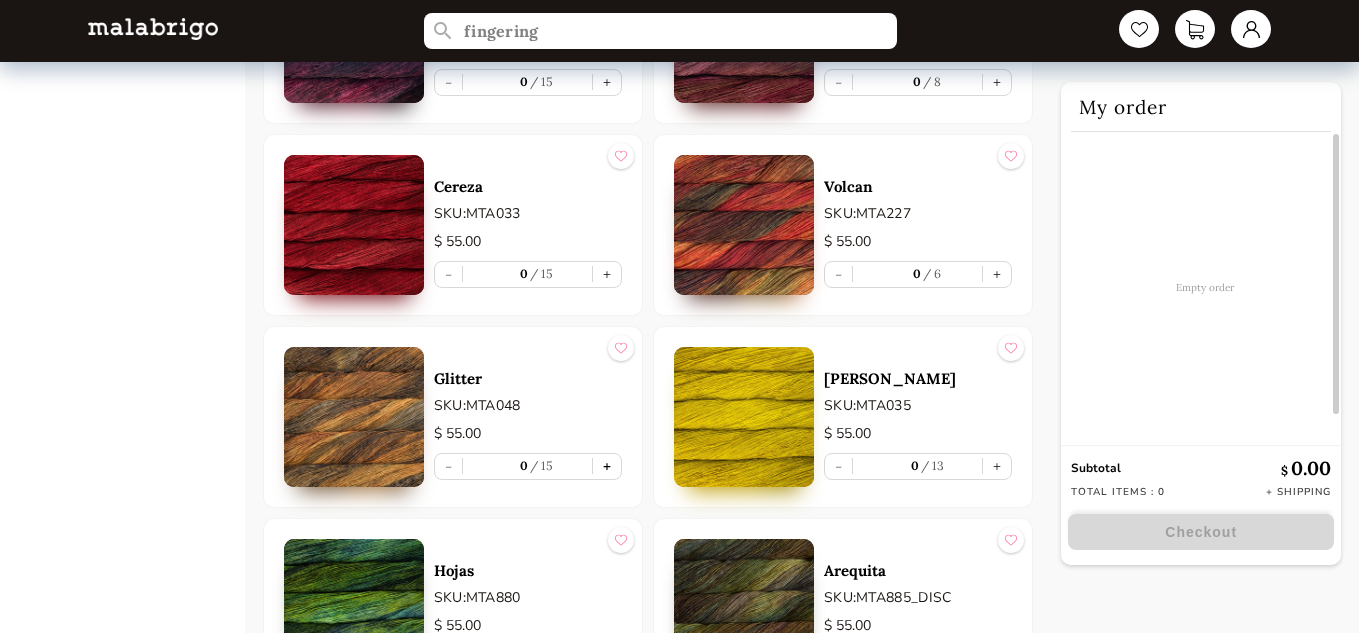 click on "+" at bounding box center (607, 466) 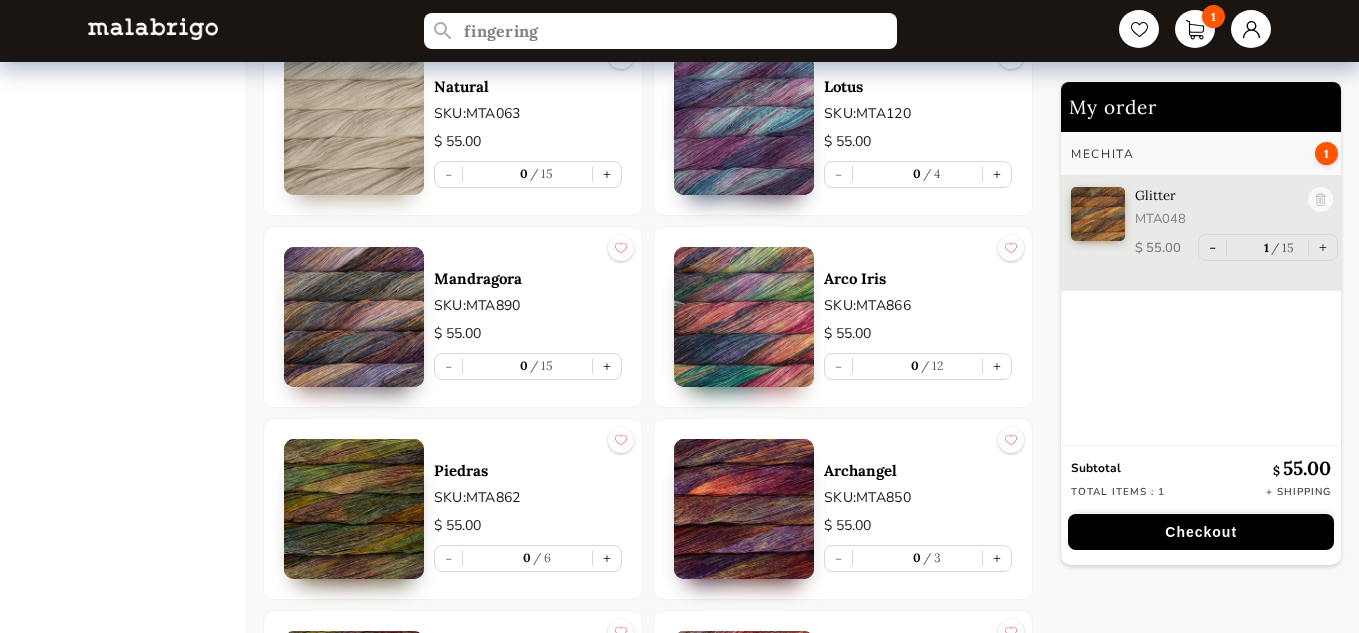 scroll, scrollTop: 6416, scrollLeft: 0, axis: vertical 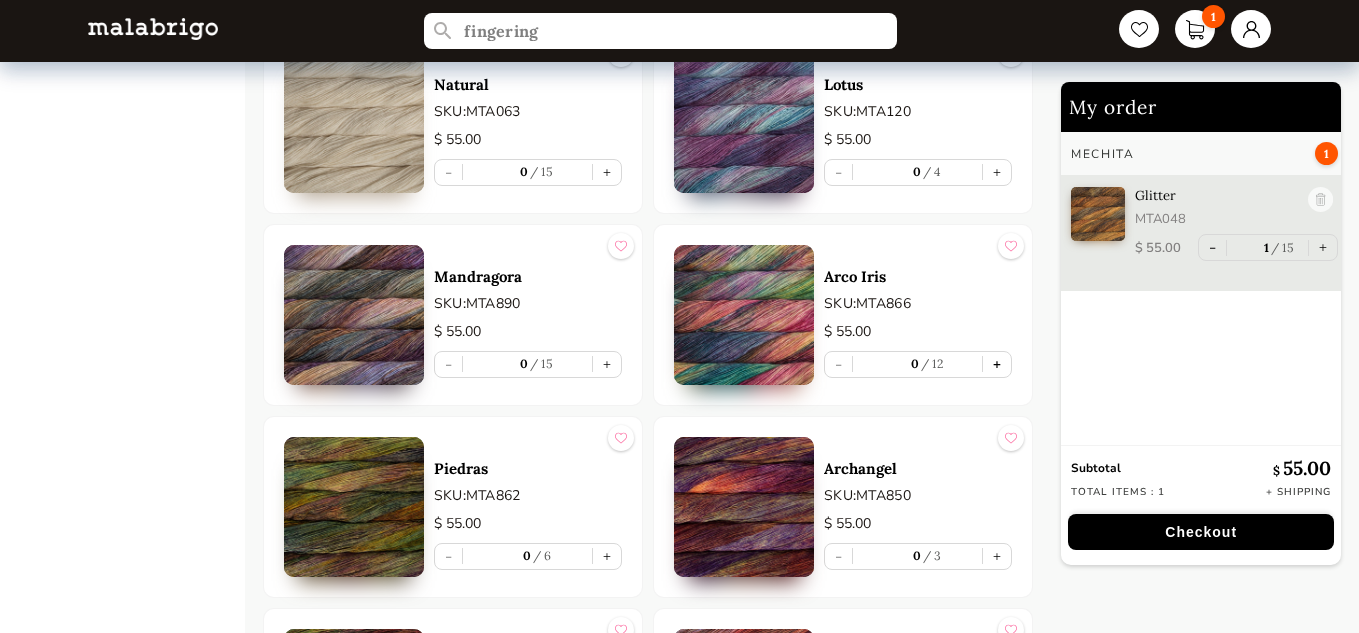 click on "+" at bounding box center [997, 364] 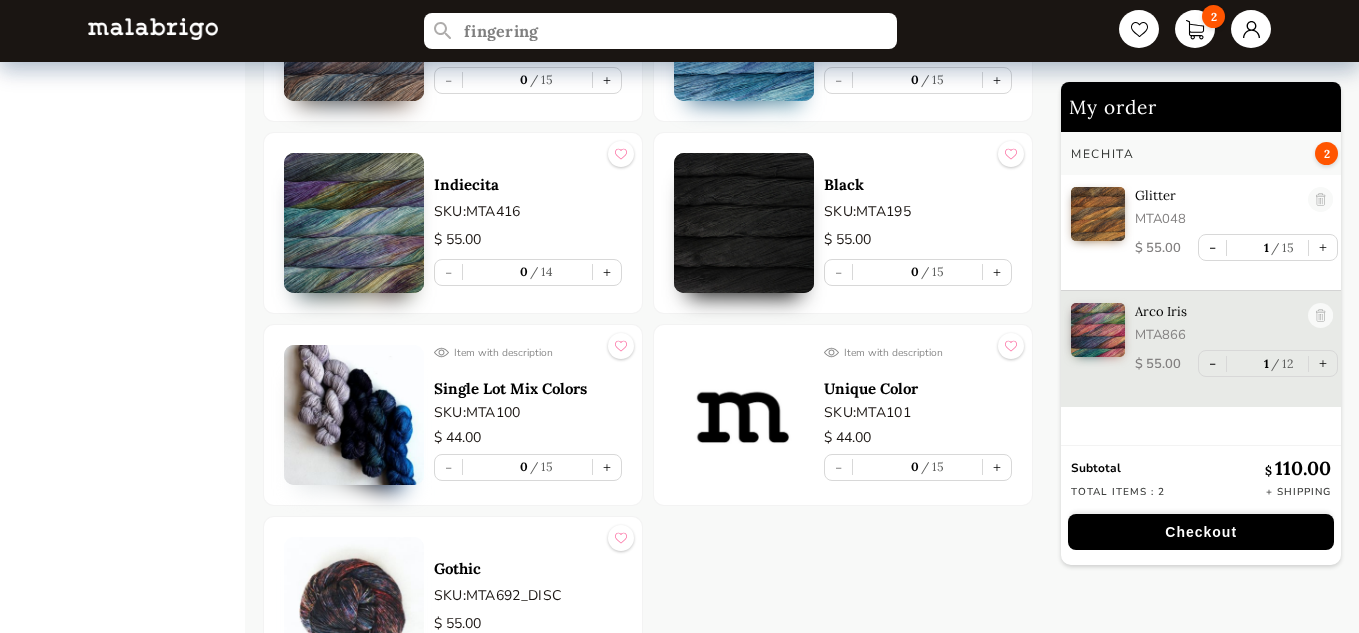 scroll, scrollTop: 7666, scrollLeft: 0, axis: vertical 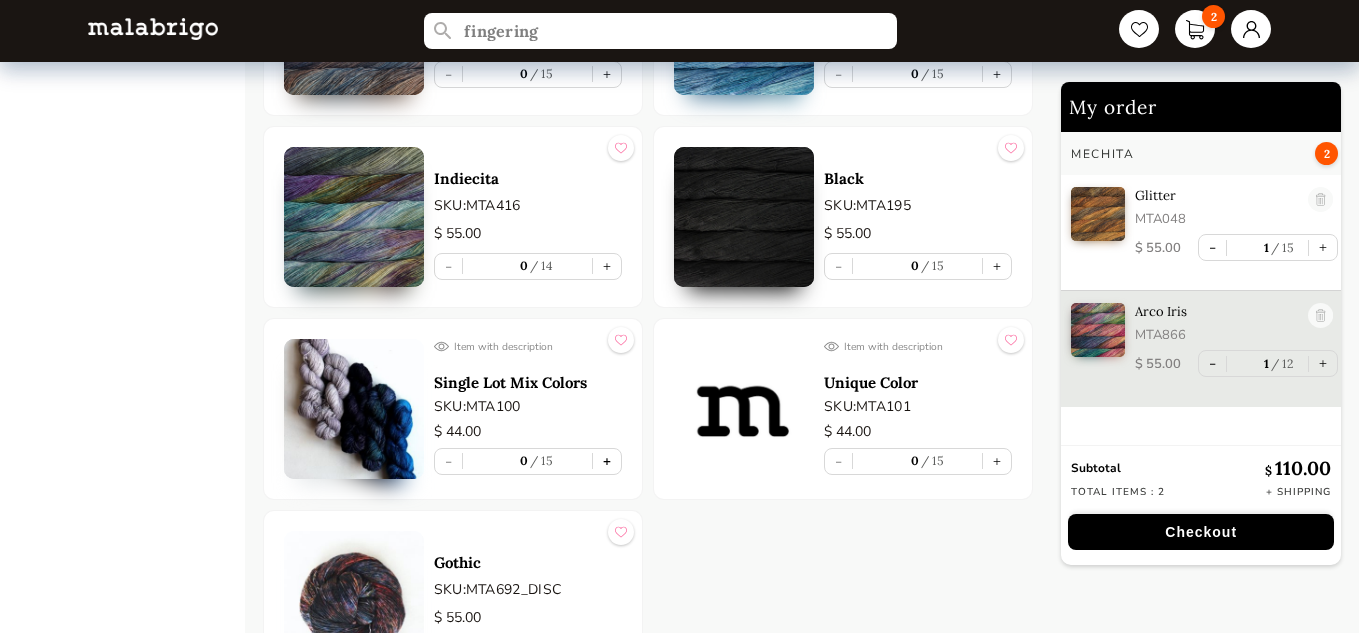 click on "+" at bounding box center (607, 461) 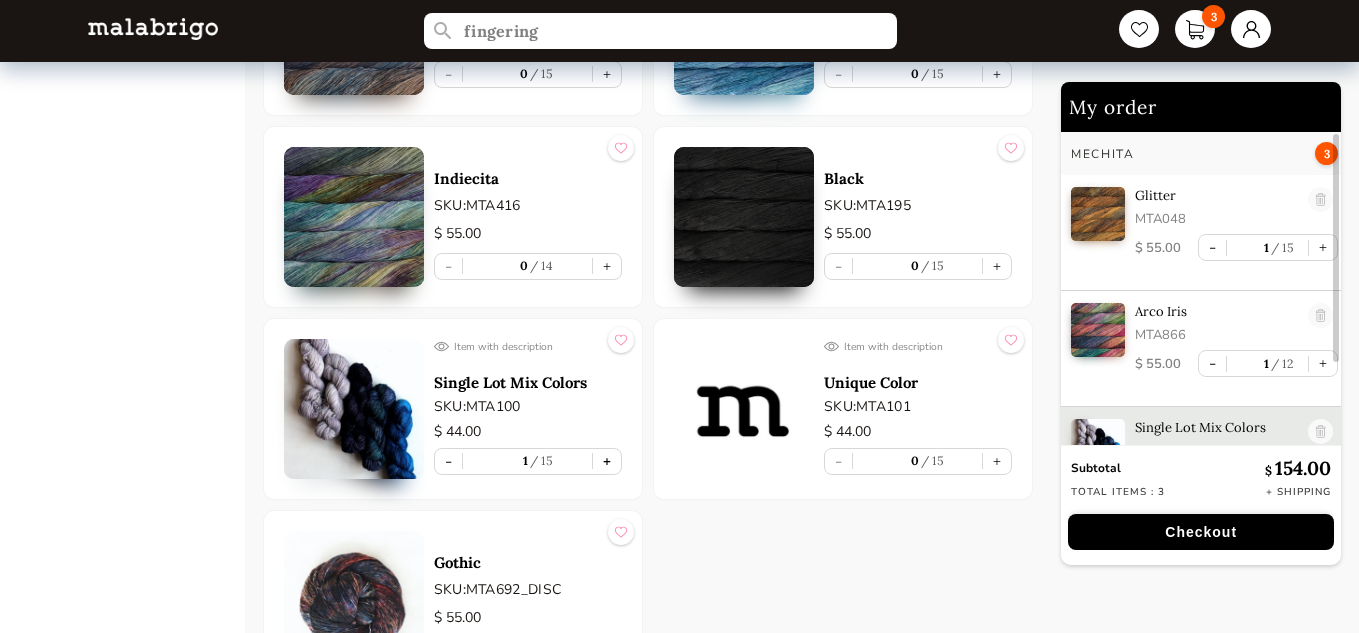 scroll, scrollTop: 54, scrollLeft: 0, axis: vertical 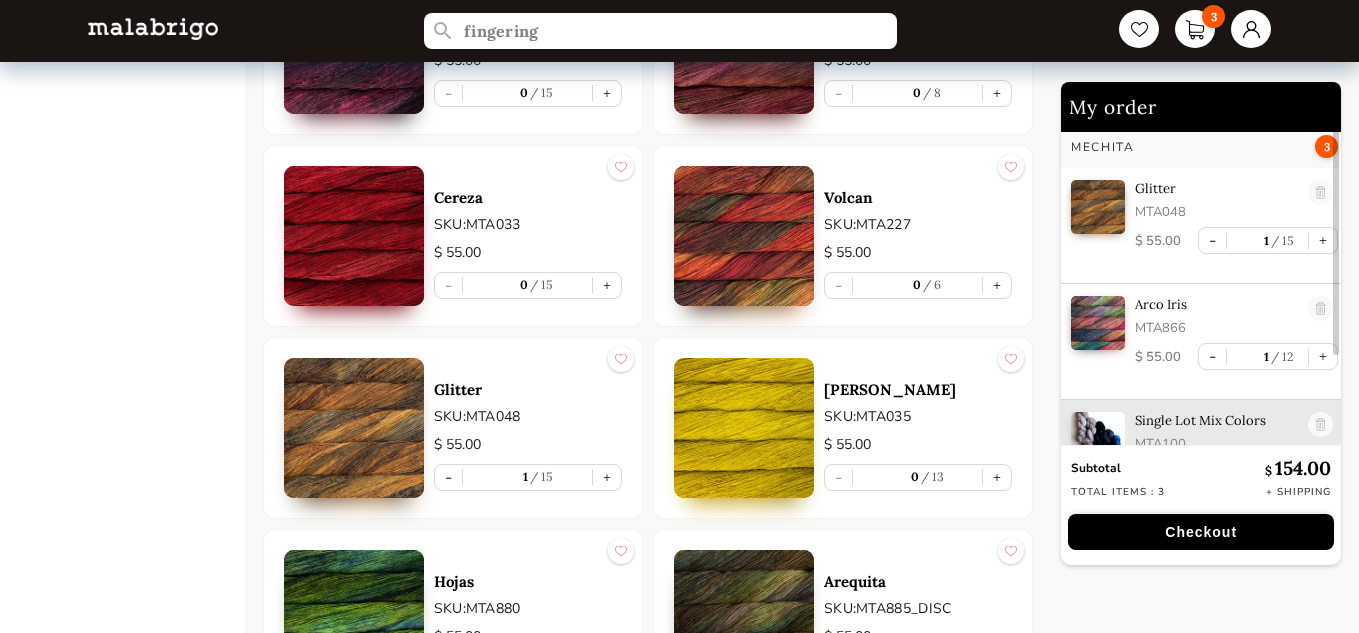 click on "Volcan SKU:  MTA227 $   55.00 - 0 6 +" at bounding box center (843, 236) 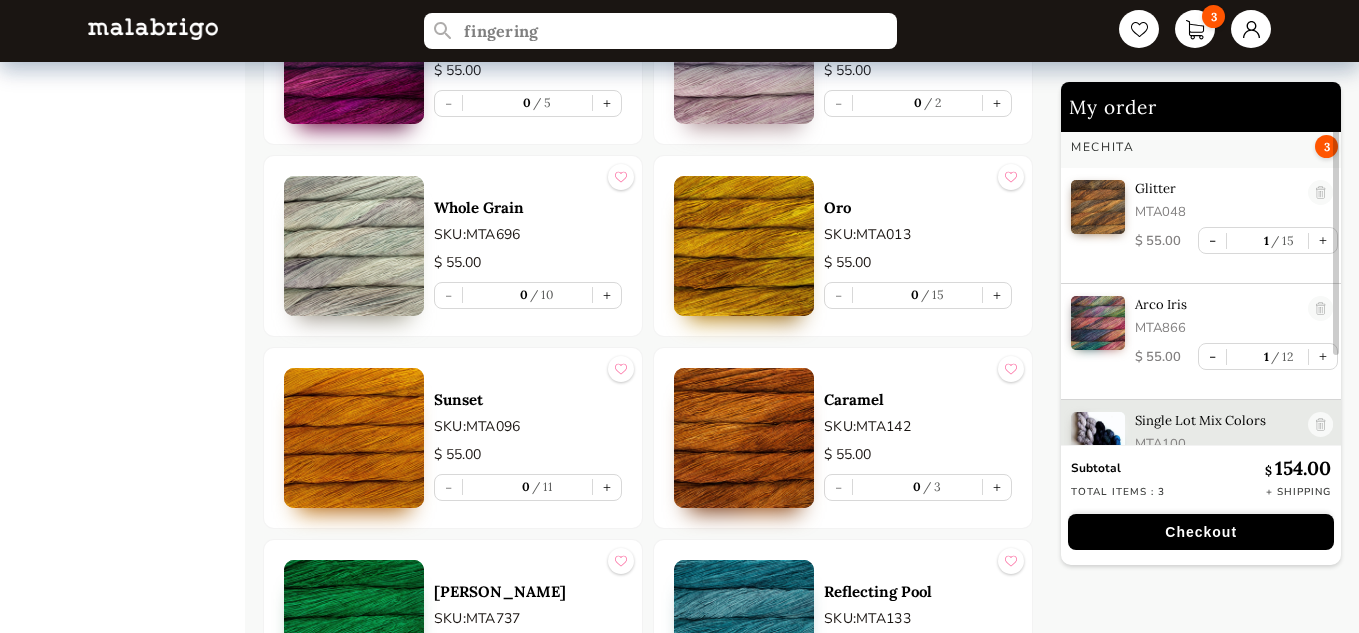 scroll, scrollTop: 2259, scrollLeft: 0, axis: vertical 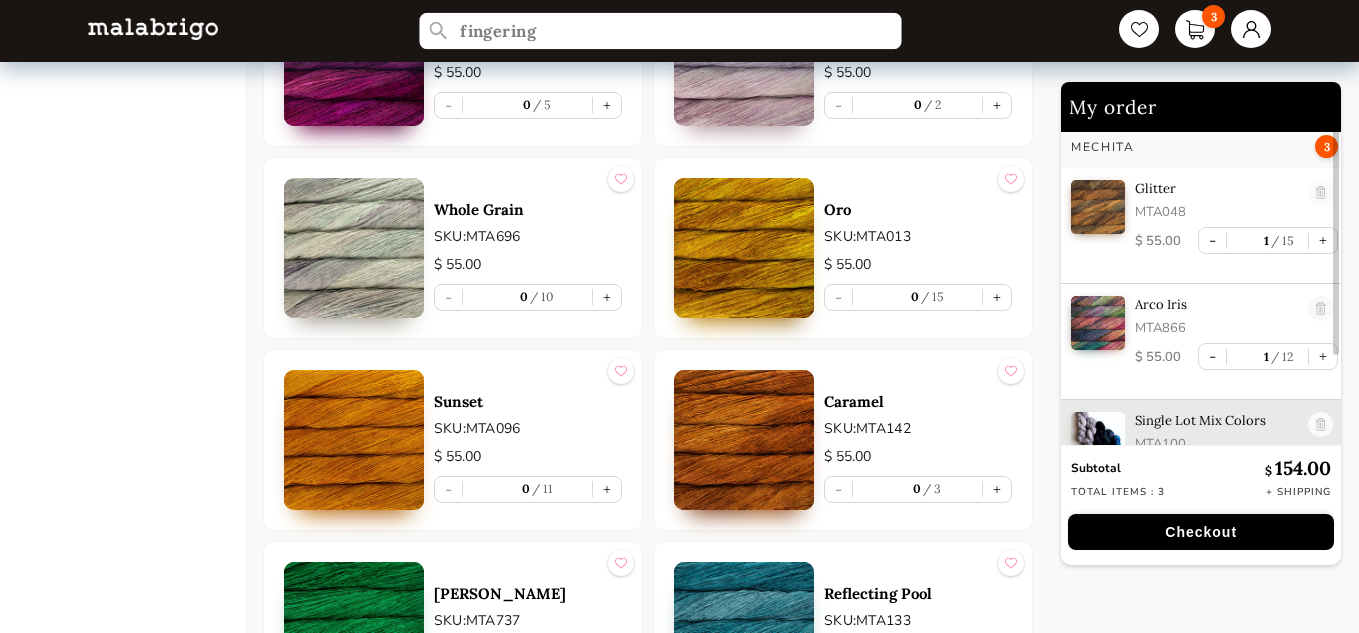 click on "fingering" at bounding box center (660, 31) 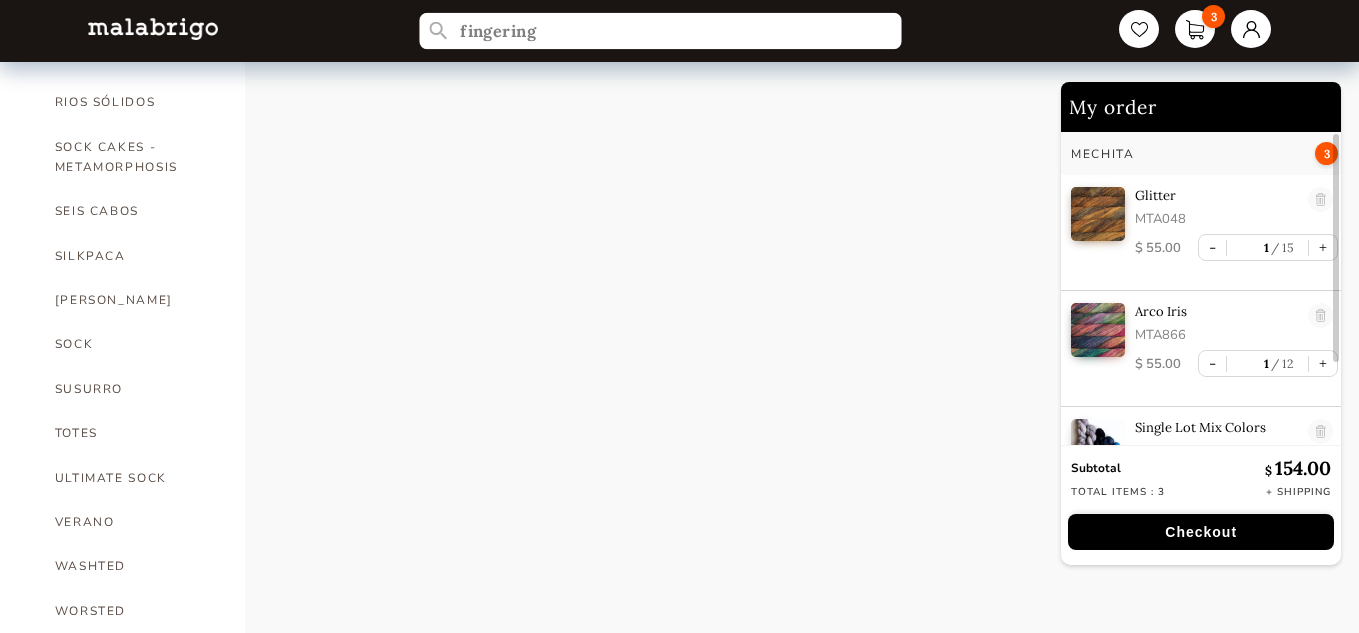scroll, scrollTop: 1307, scrollLeft: 0, axis: vertical 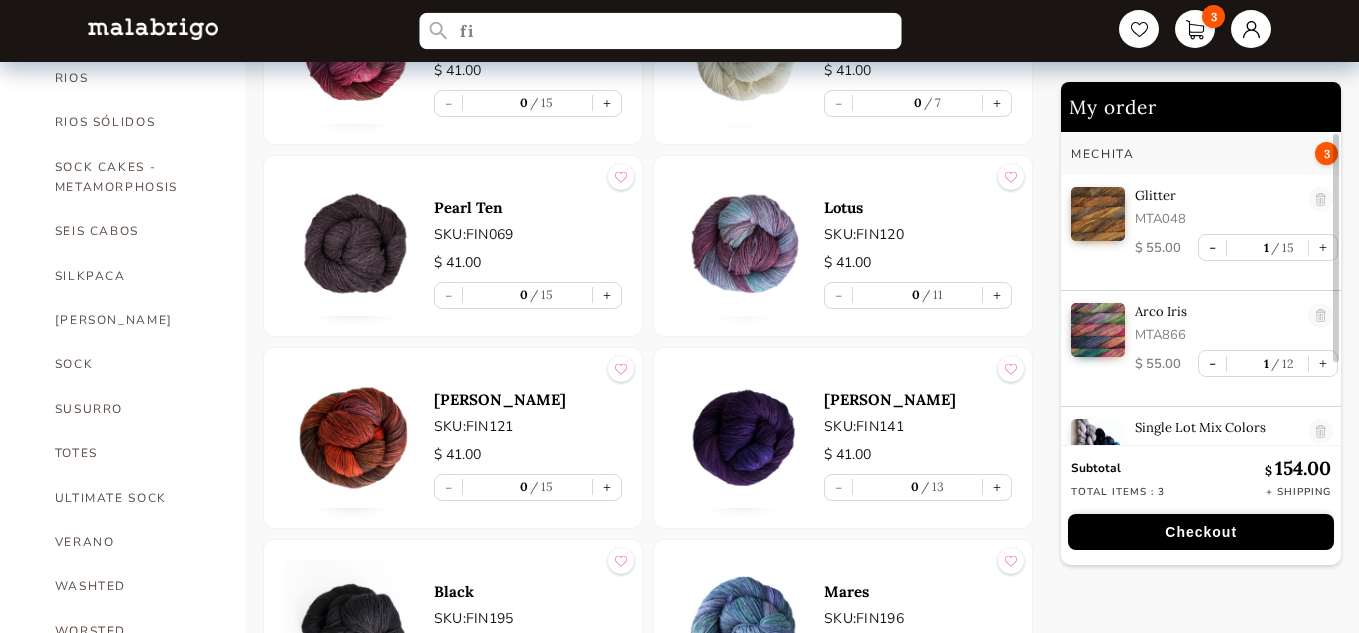type on "f" 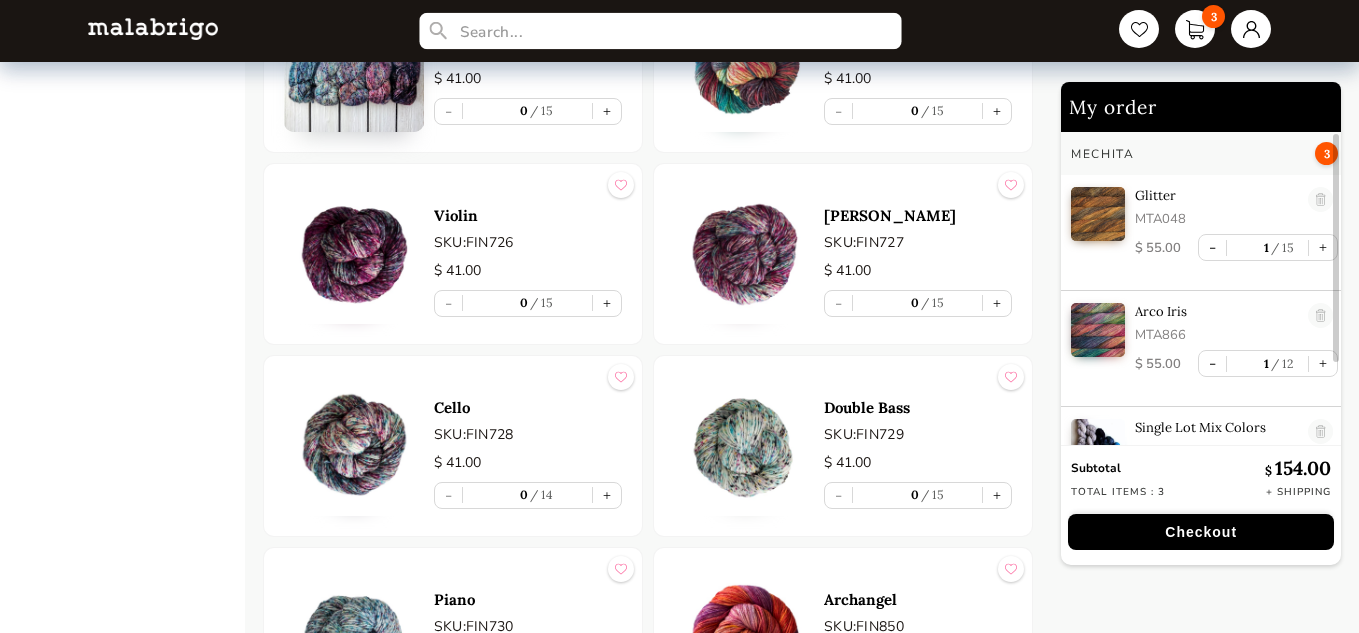 scroll, scrollTop: 1307, scrollLeft: 0, axis: vertical 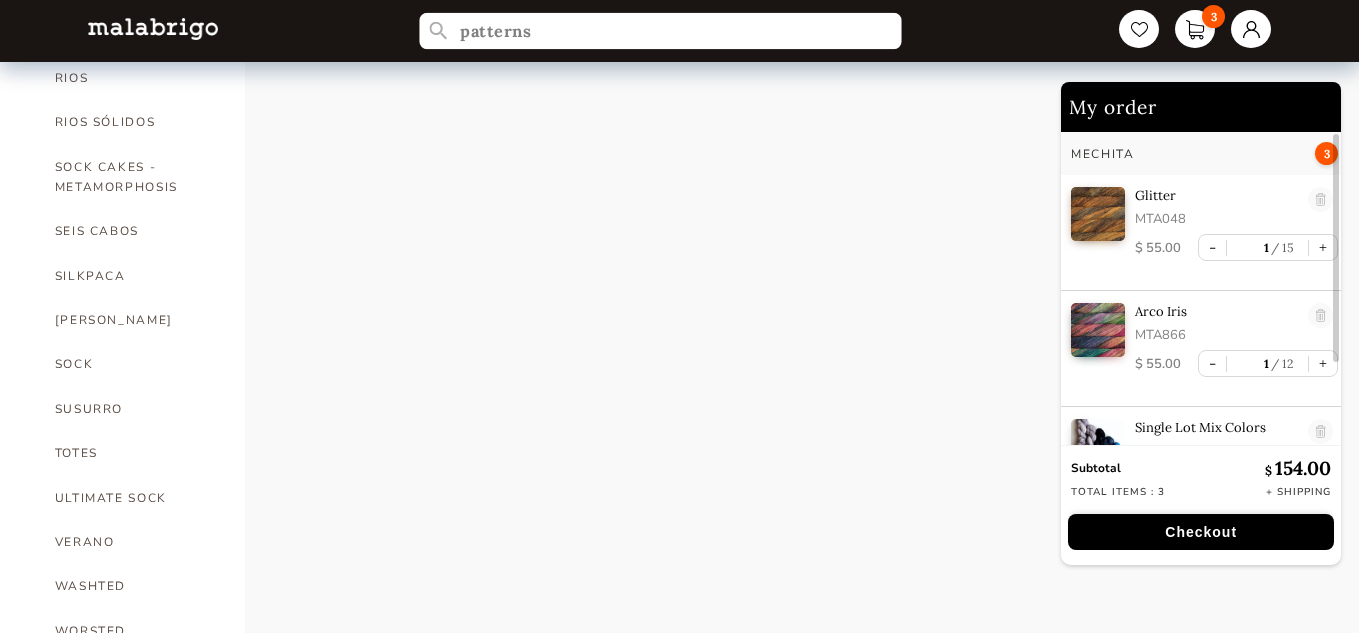 type on "patterns" 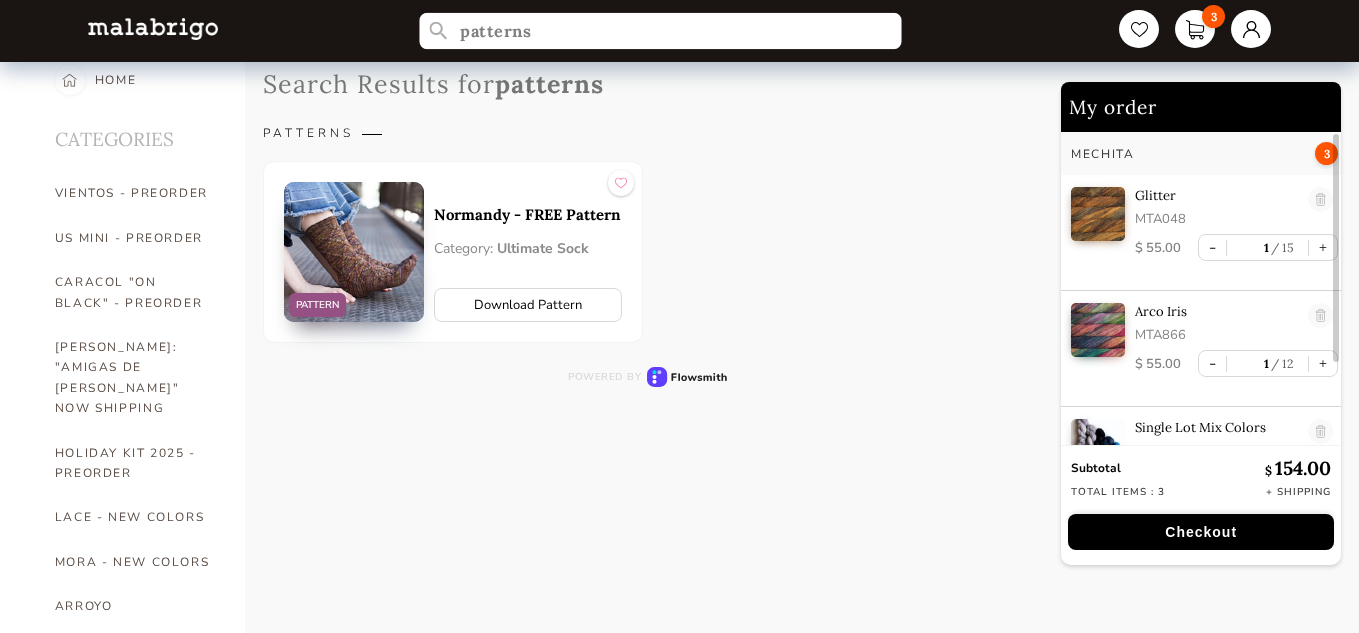 scroll, scrollTop: 0, scrollLeft: 0, axis: both 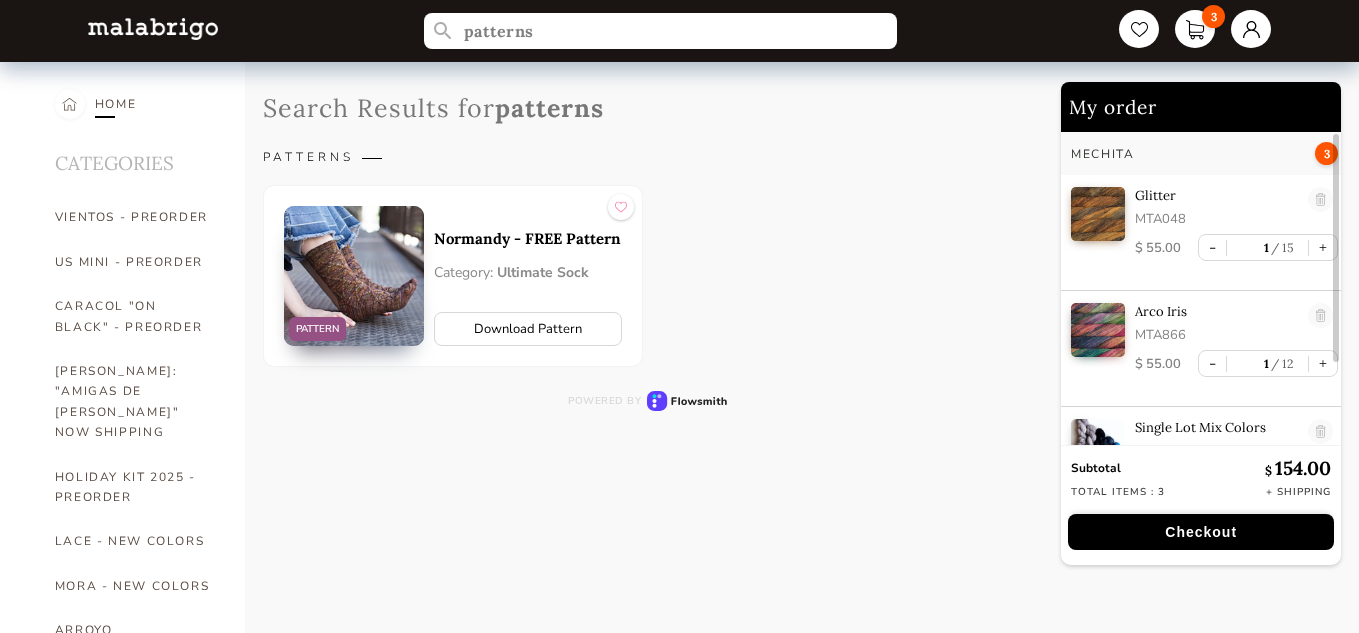 click on "HOME" at bounding box center [116, 104] 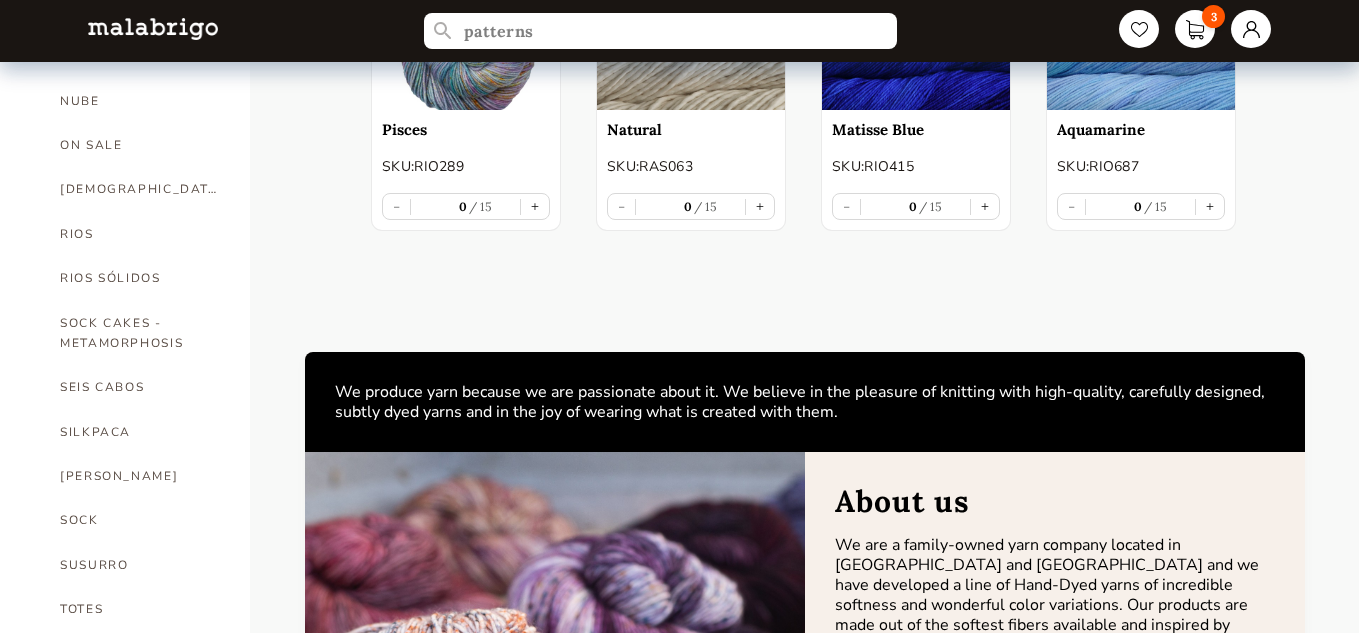 scroll, scrollTop: 1150, scrollLeft: 0, axis: vertical 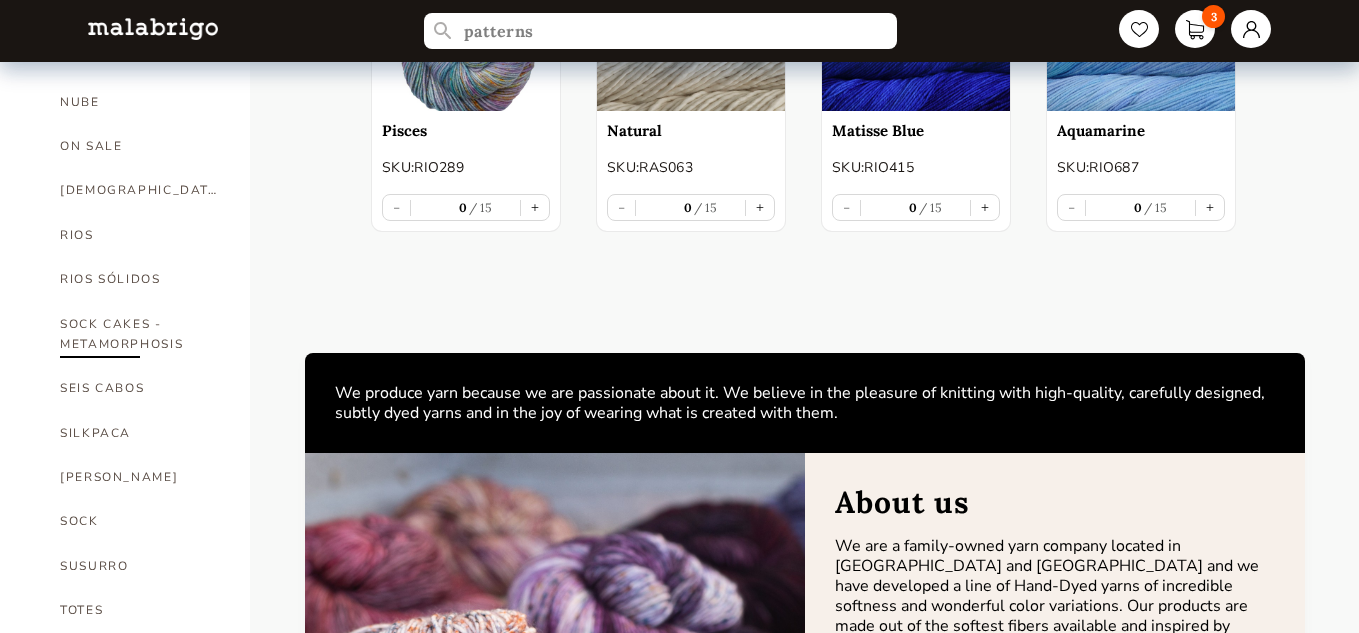 click on "SOCK CAKES - METAMORPHOSIS" at bounding box center (140, 334) 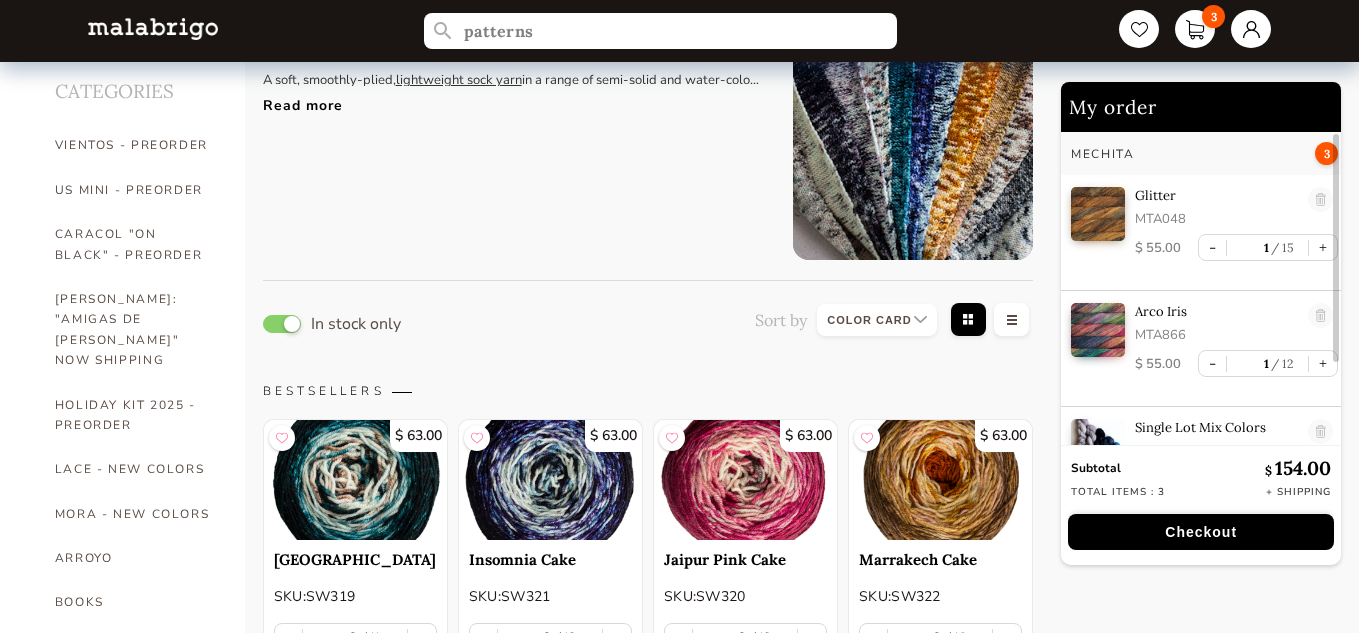 scroll, scrollTop: 0, scrollLeft: 0, axis: both 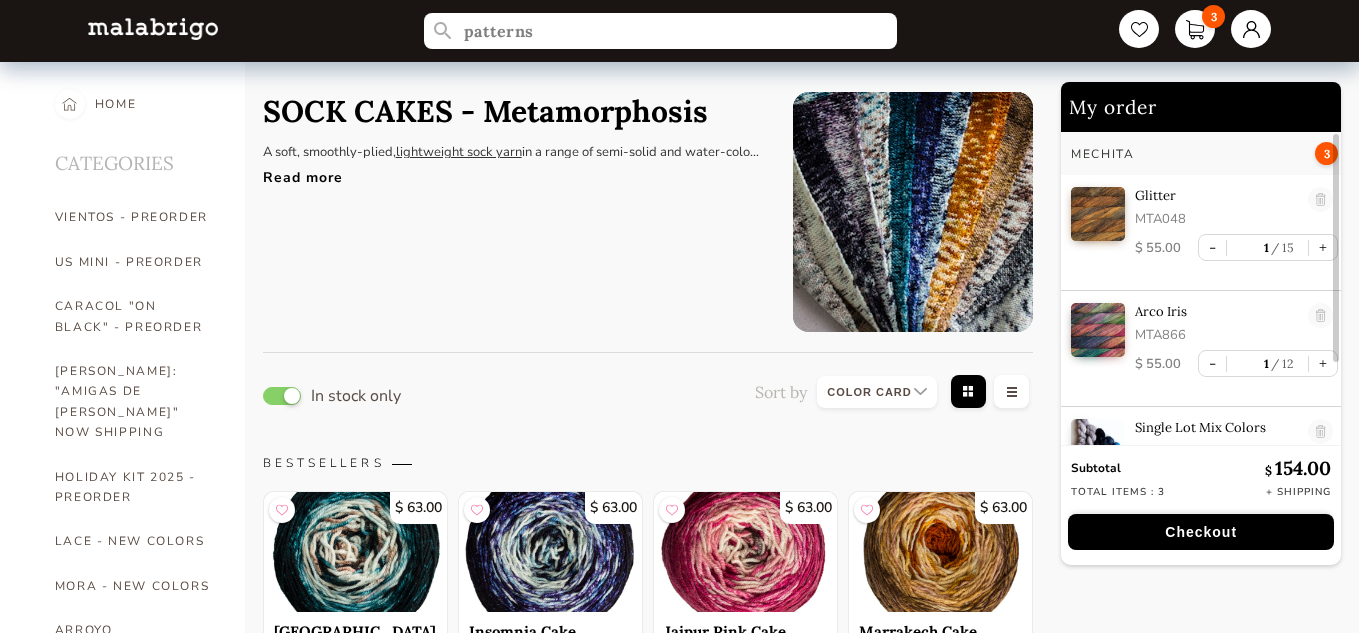 click on "Read more" at bounding box center [513, 172] 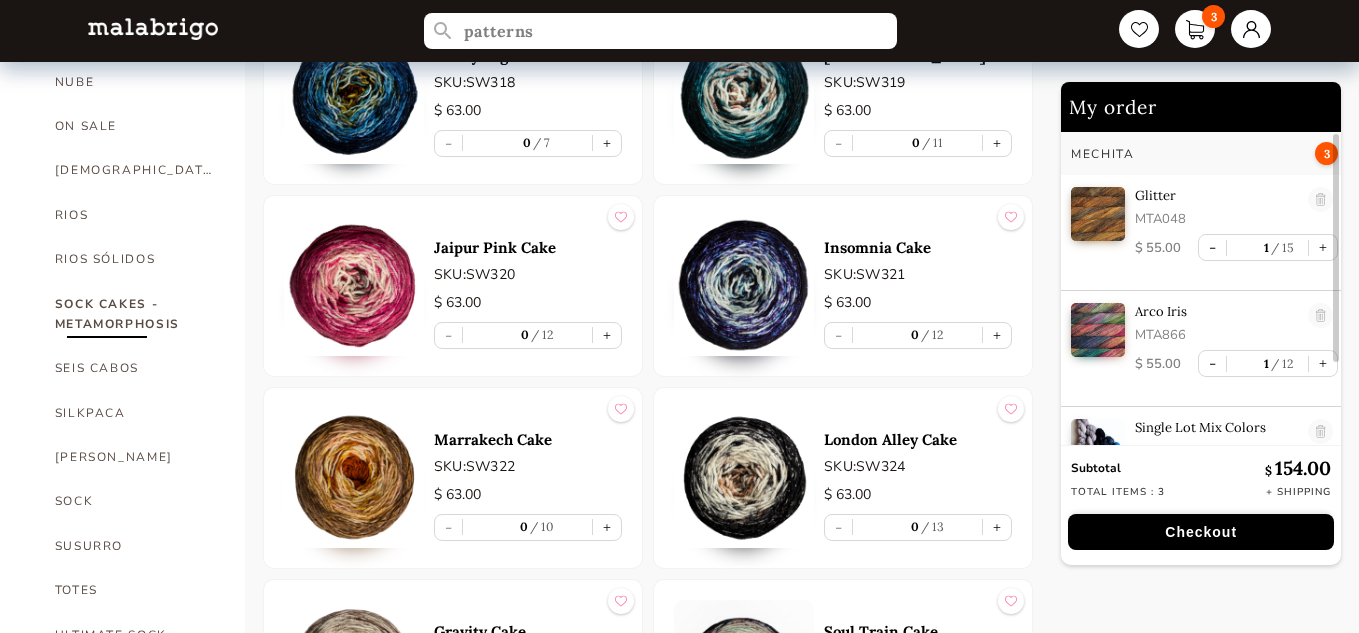 scroll, scrollTop: 1346, scrollLeft: 0, axis: vertical 